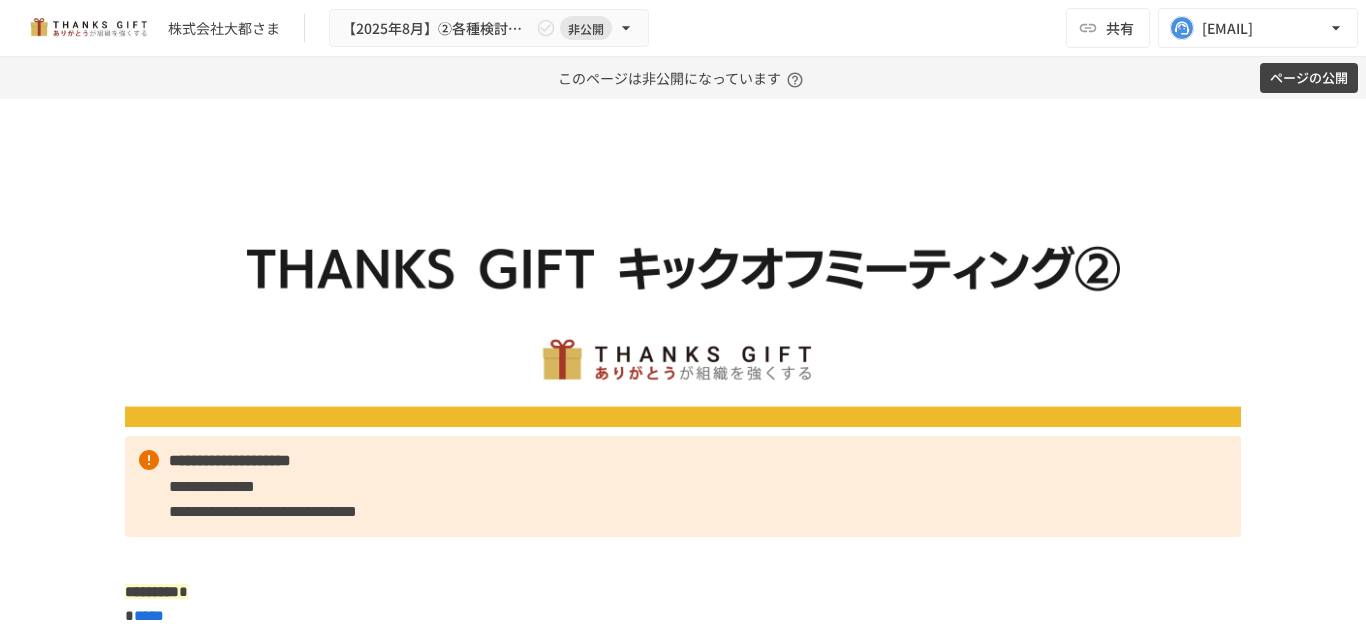 scroll, scrollTop: 0, scrollLeft: 0, axis: both 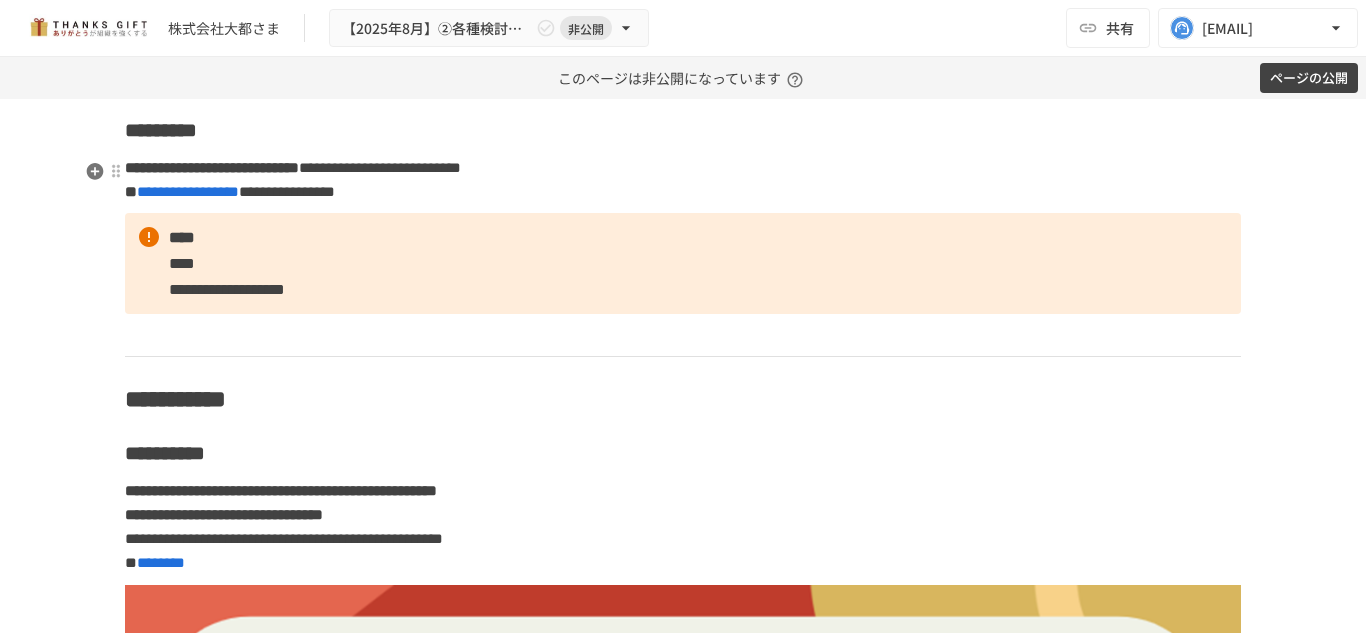 click on "**********" at bounding box center (683, -124) 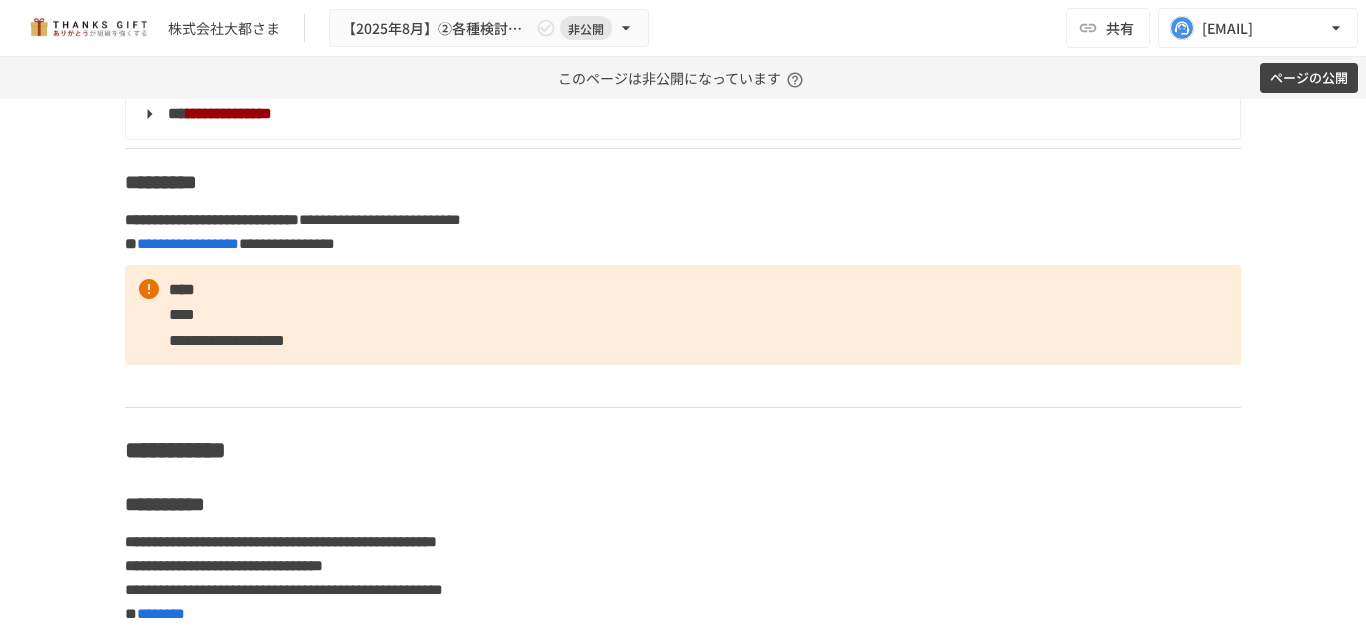 type 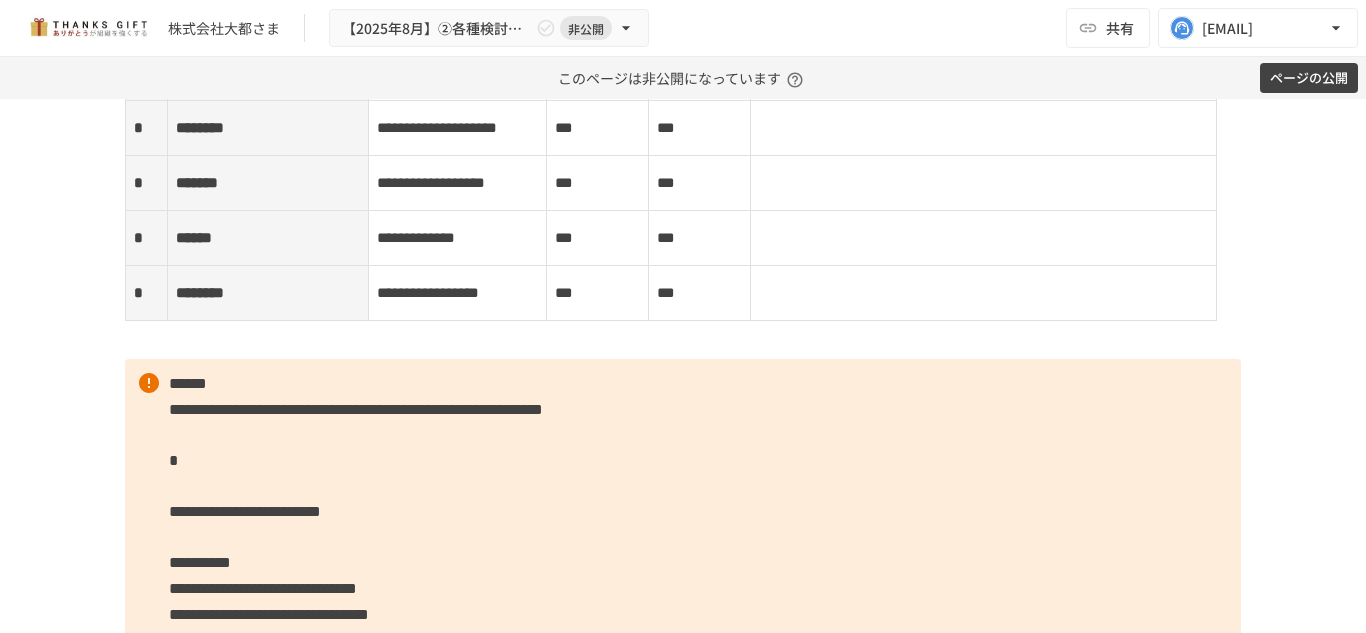 scroll, scrollTop: 5985, scrollLeft: 0, axis: vertical 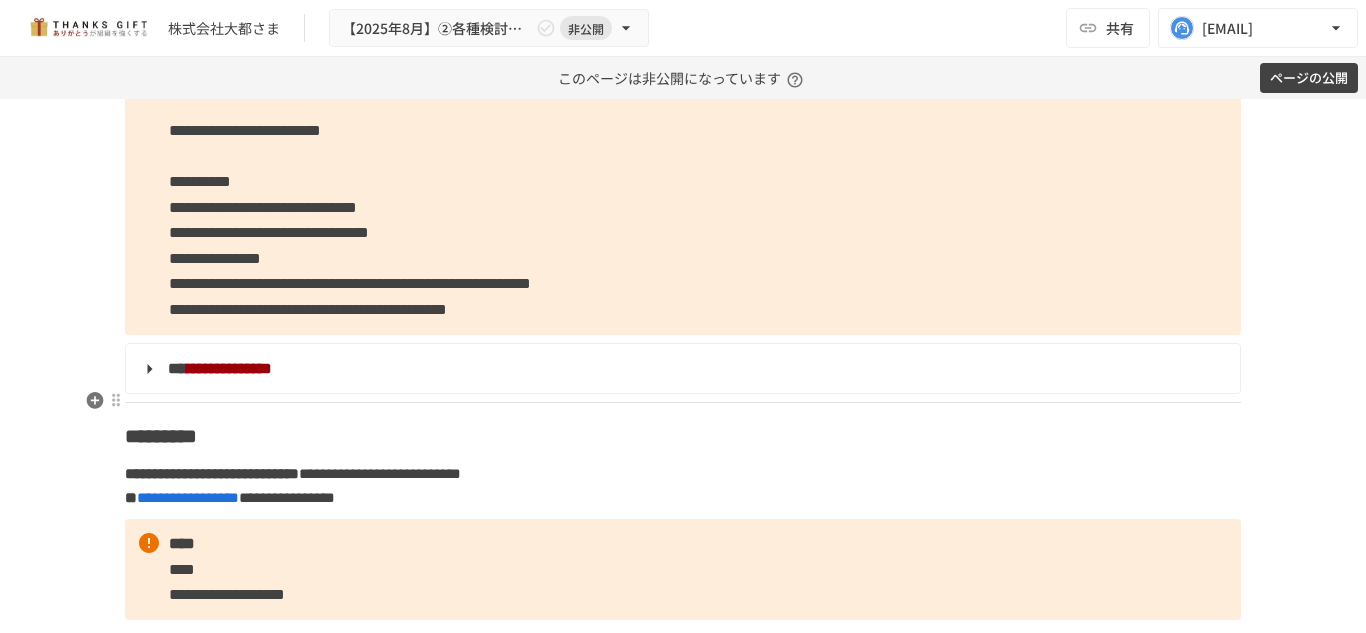 click on "**********" at bounding box center (218, 79) 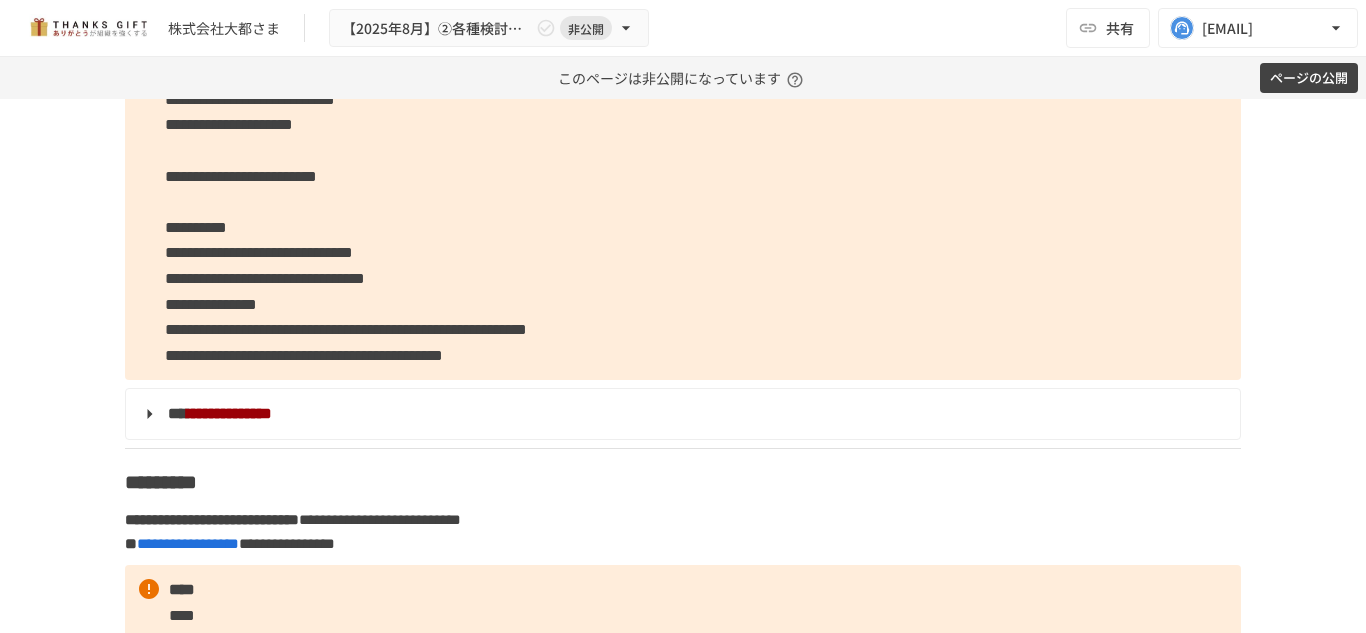 scroll, scrollTop: 6146, scrollLeft: 0, axis: vertical 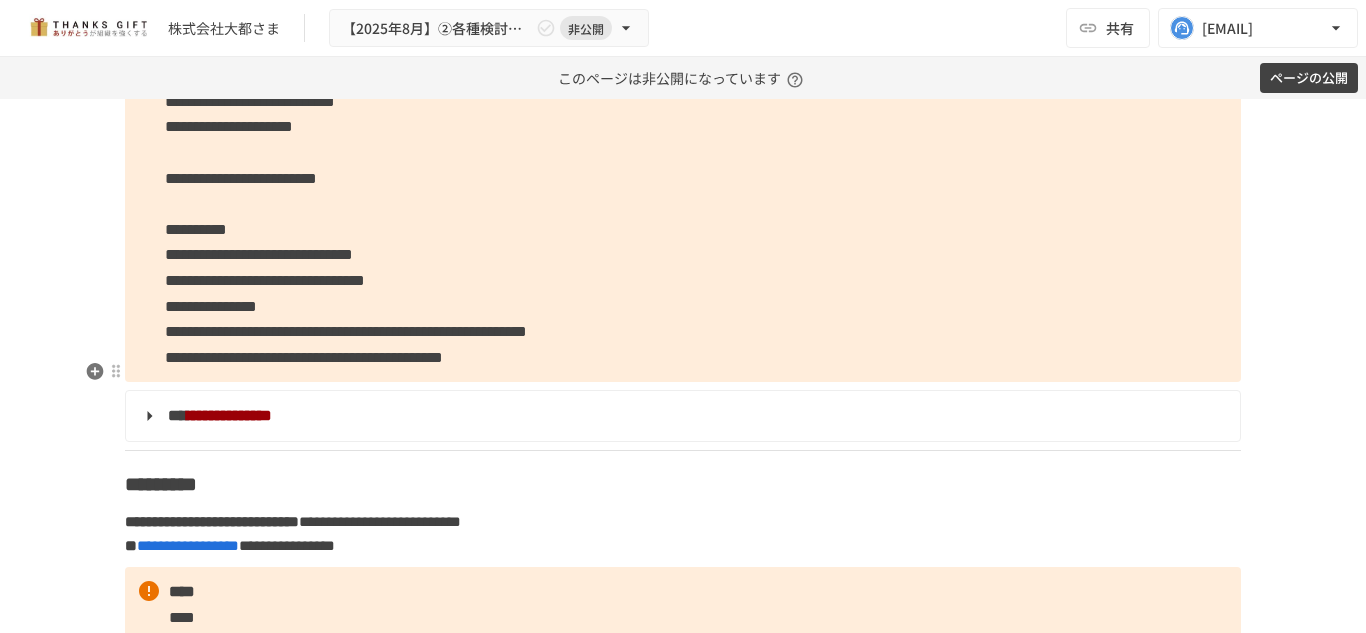 click on "**********" at bounding box center [229, 126] 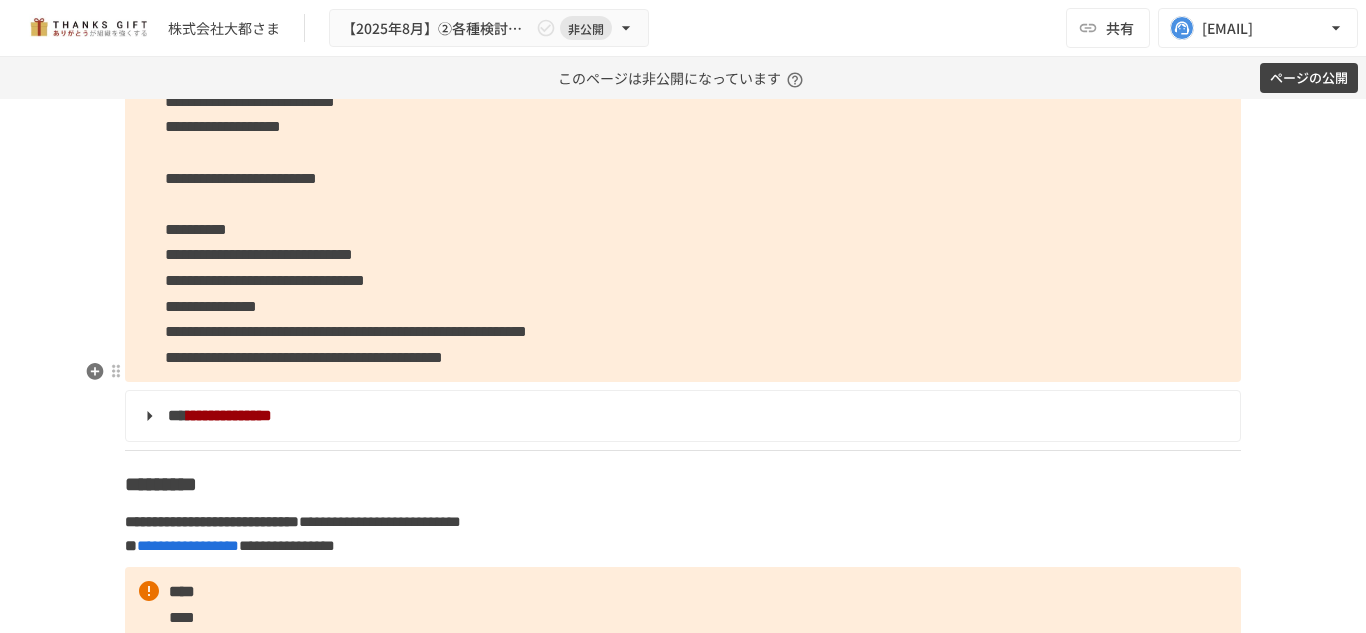 click on "**********" at bounding box center [683, 152] 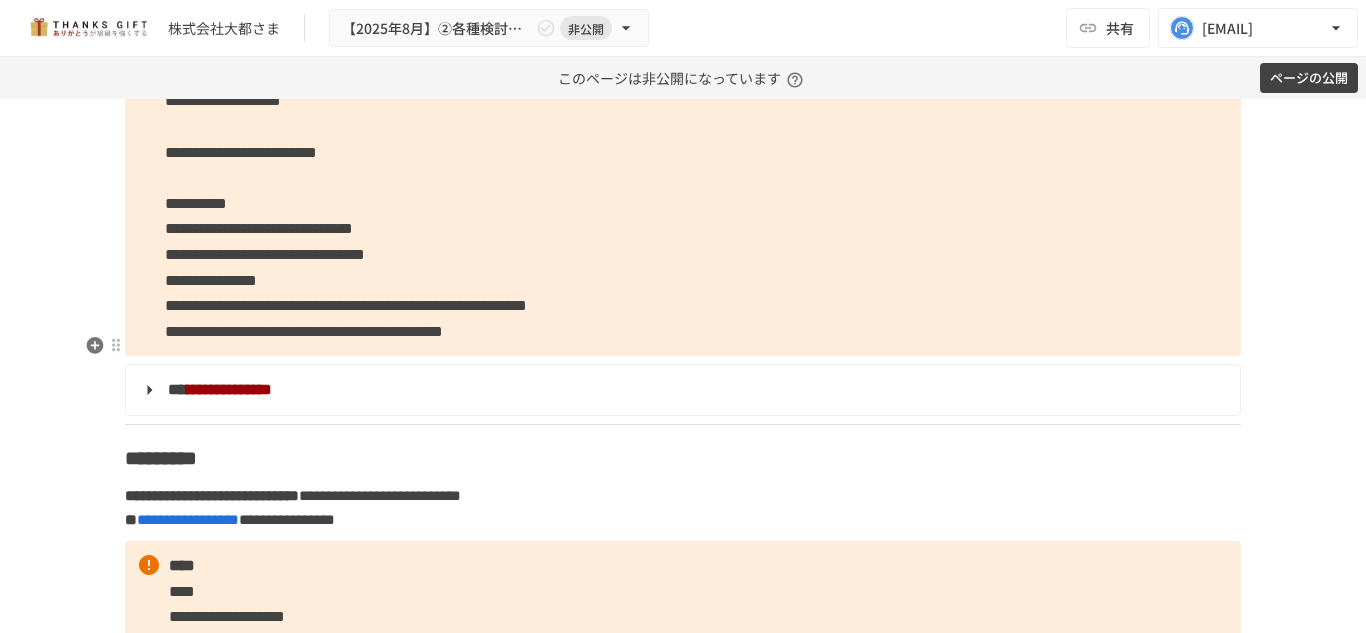 scroll, scrollTop: 6173, scrollLeft: 0, axis: vertical 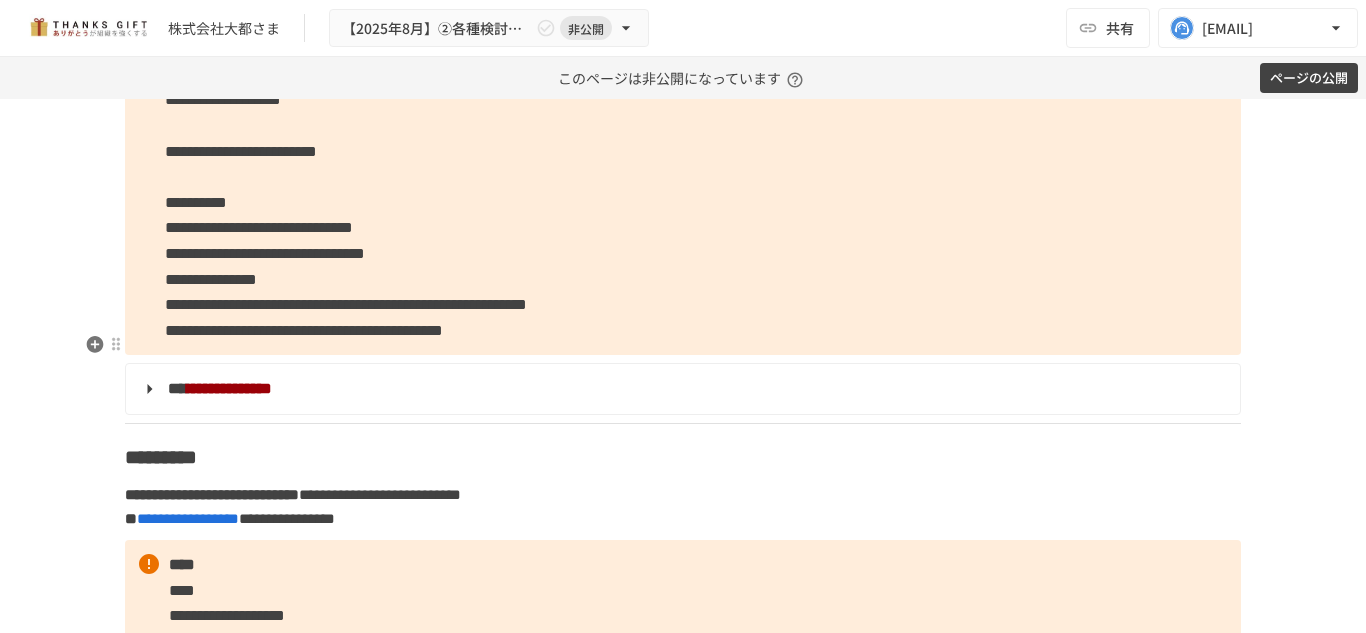 click on "**********" at bounding box center [223, 99] 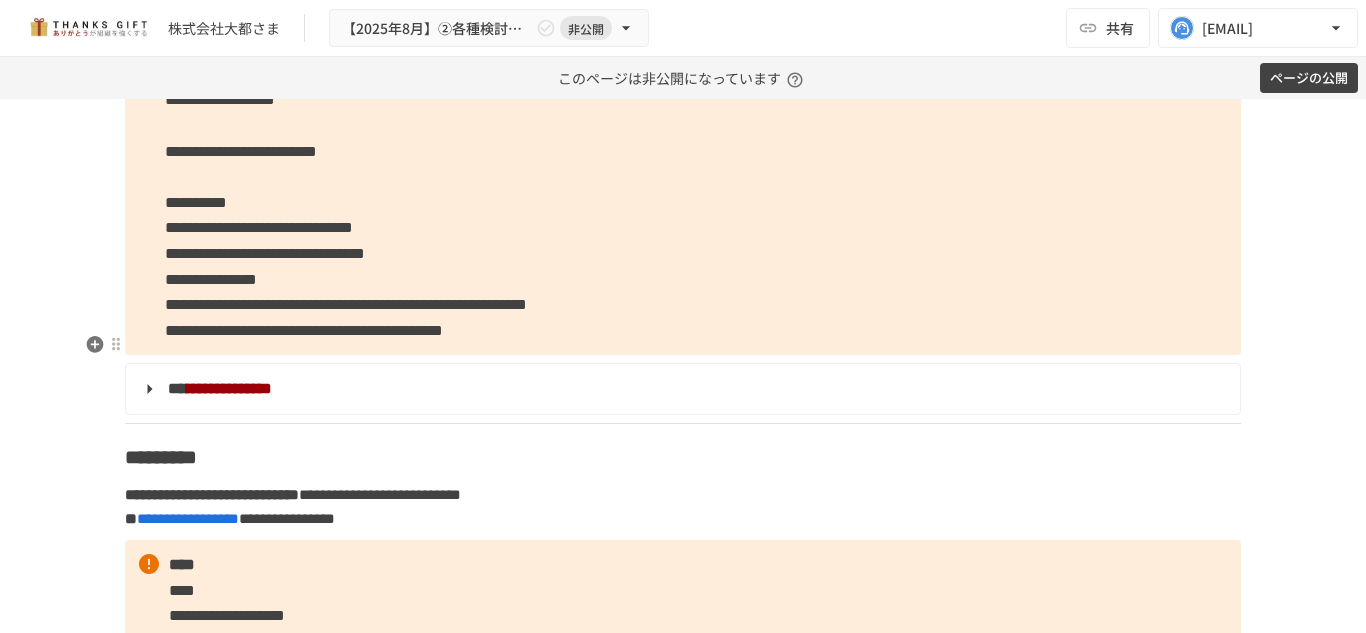 click on "**********" at bounding box center (683, 125) 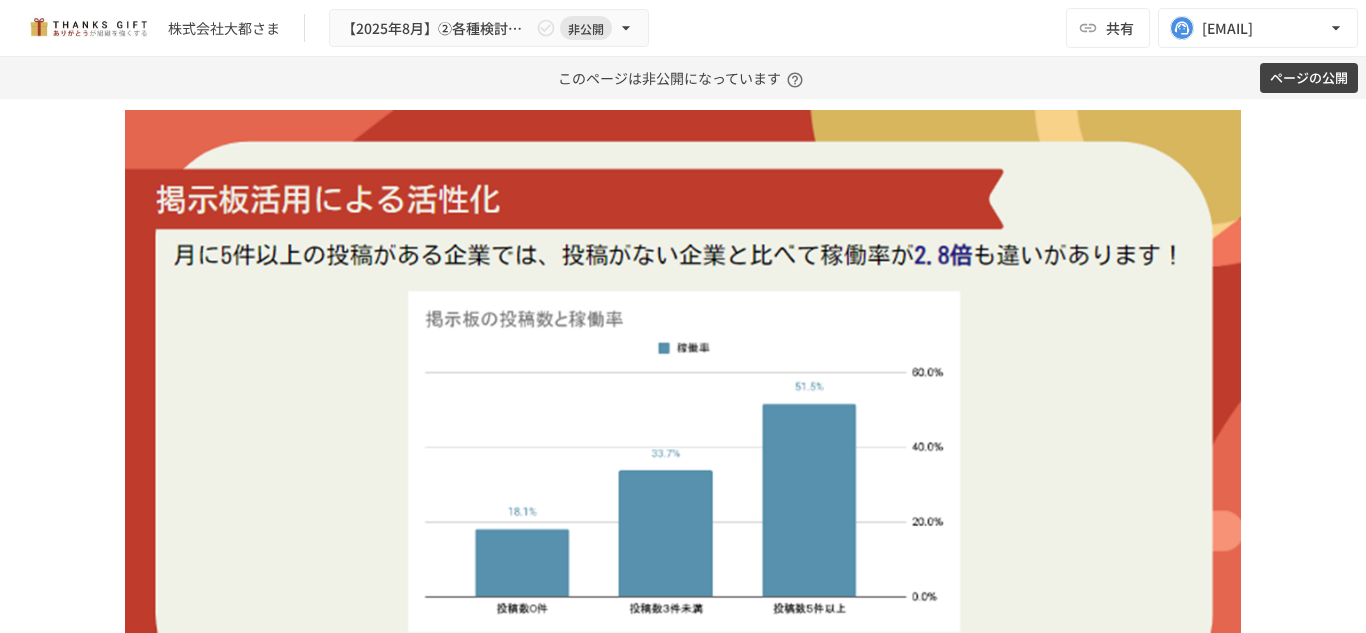 scroll, scrollTop: 7366, scrollLeft: 0, axis: vertical 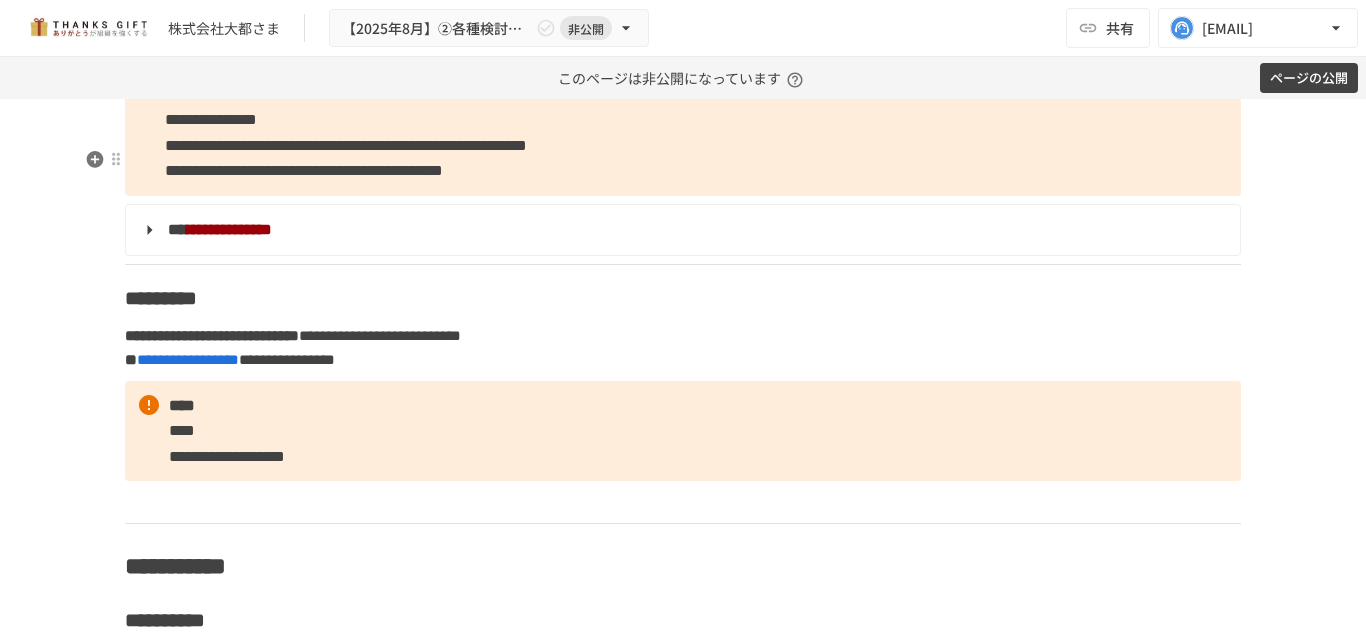 click on "**********" at bounding box center [683, -47] 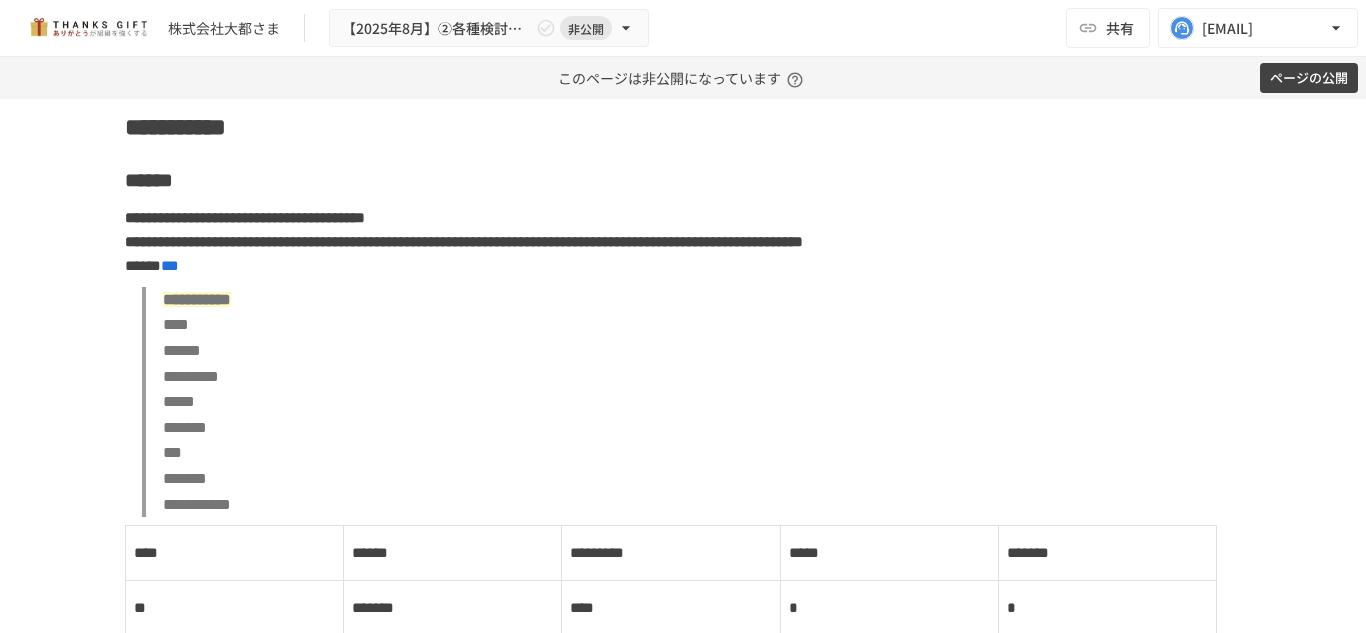 scroll, scrollTop: 8568, scrollLeft: 0, axis: vertical 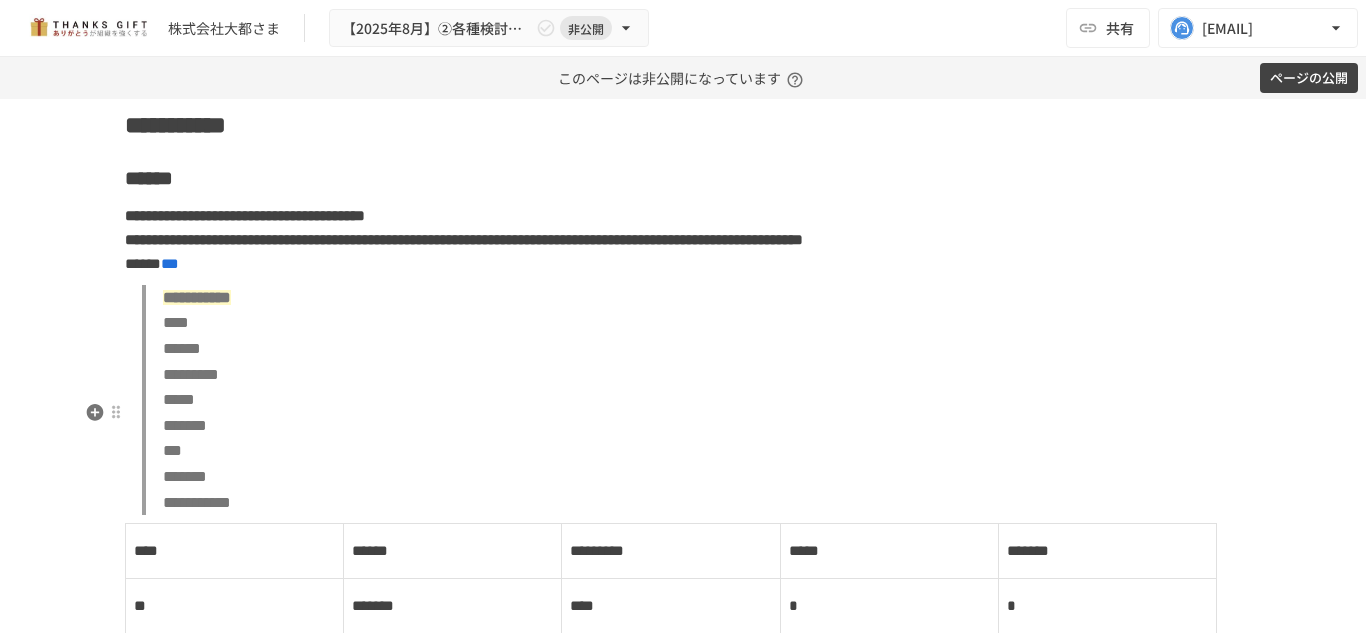 click on "******" at bounding box center [683, -24] 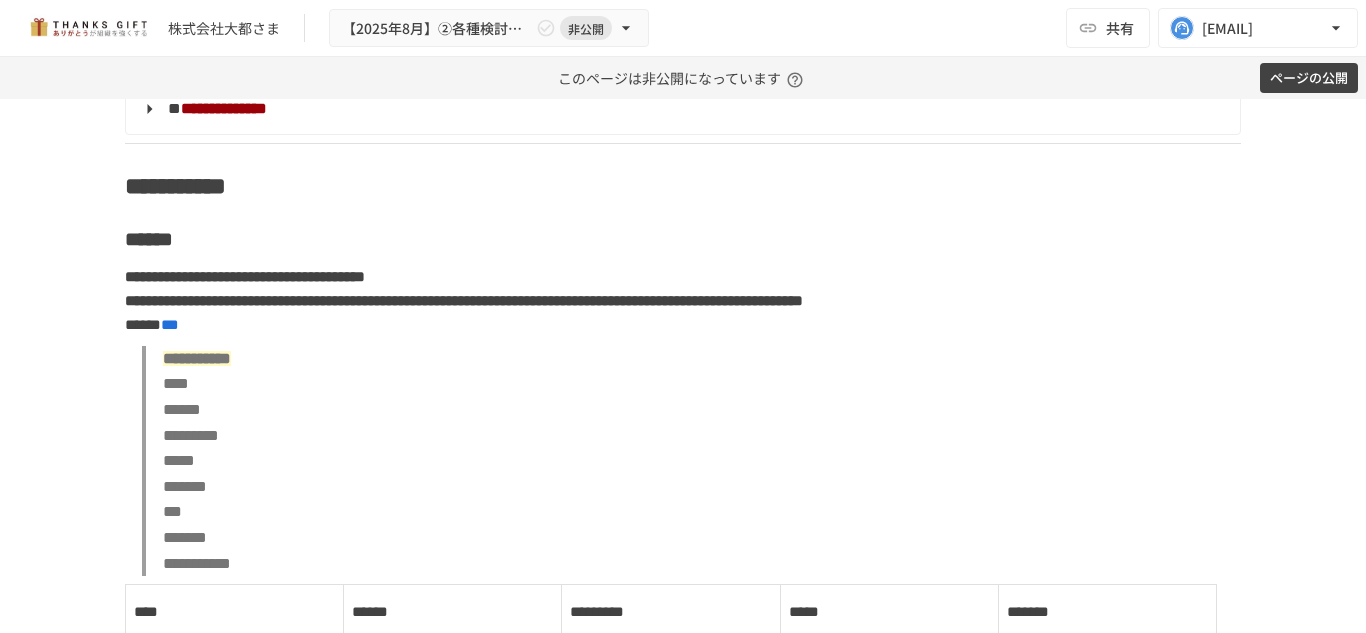 scroll, scrollTop: 8508, scrollLeft: 0, axis: vertical 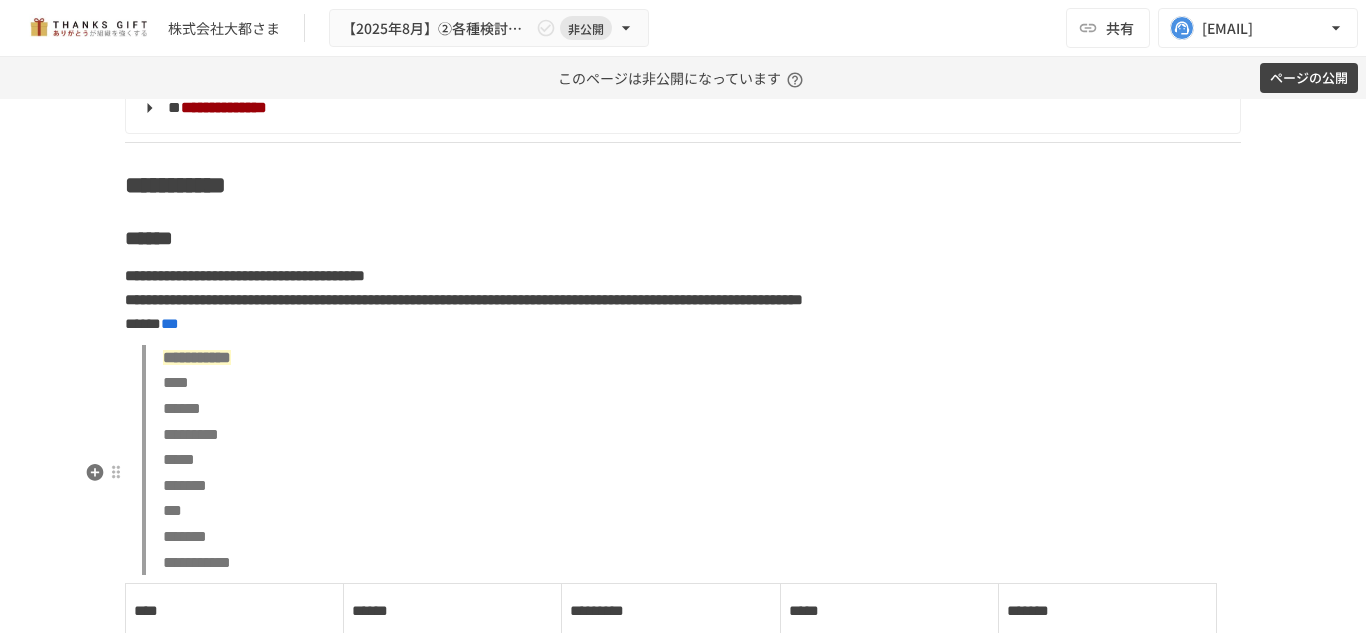 click on "****** *" at bounding box center (683, 36) 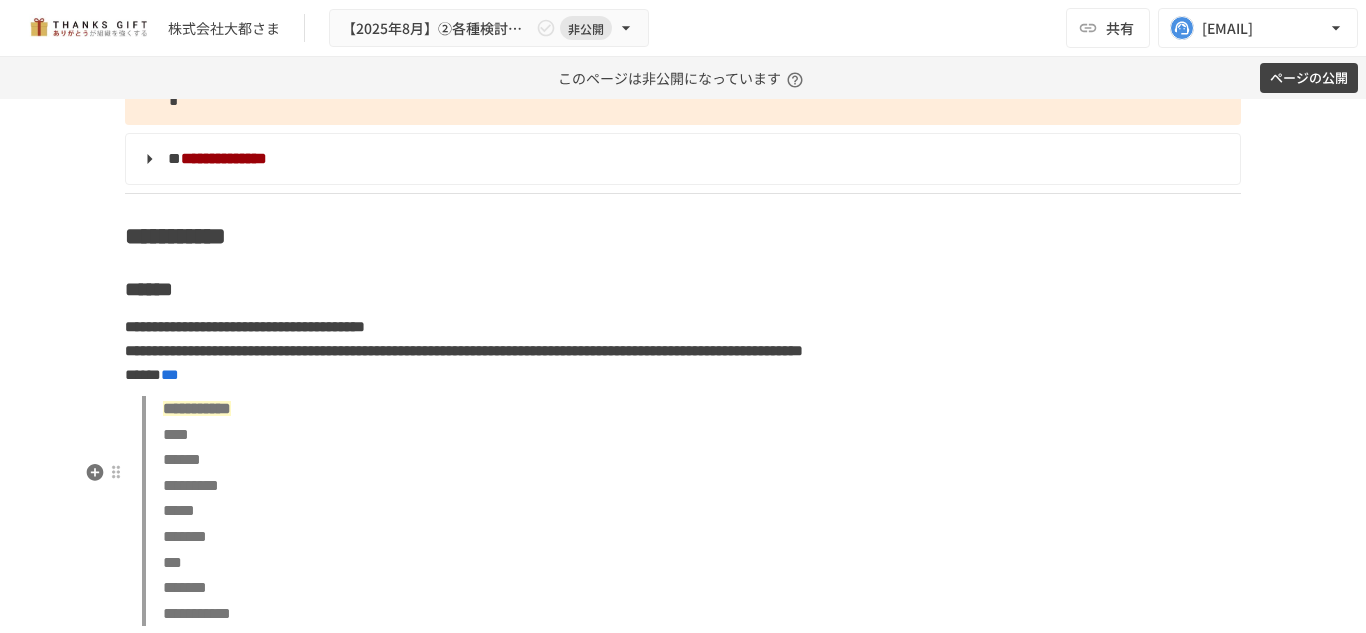 click on "**********" at bounding box center [683, 62] 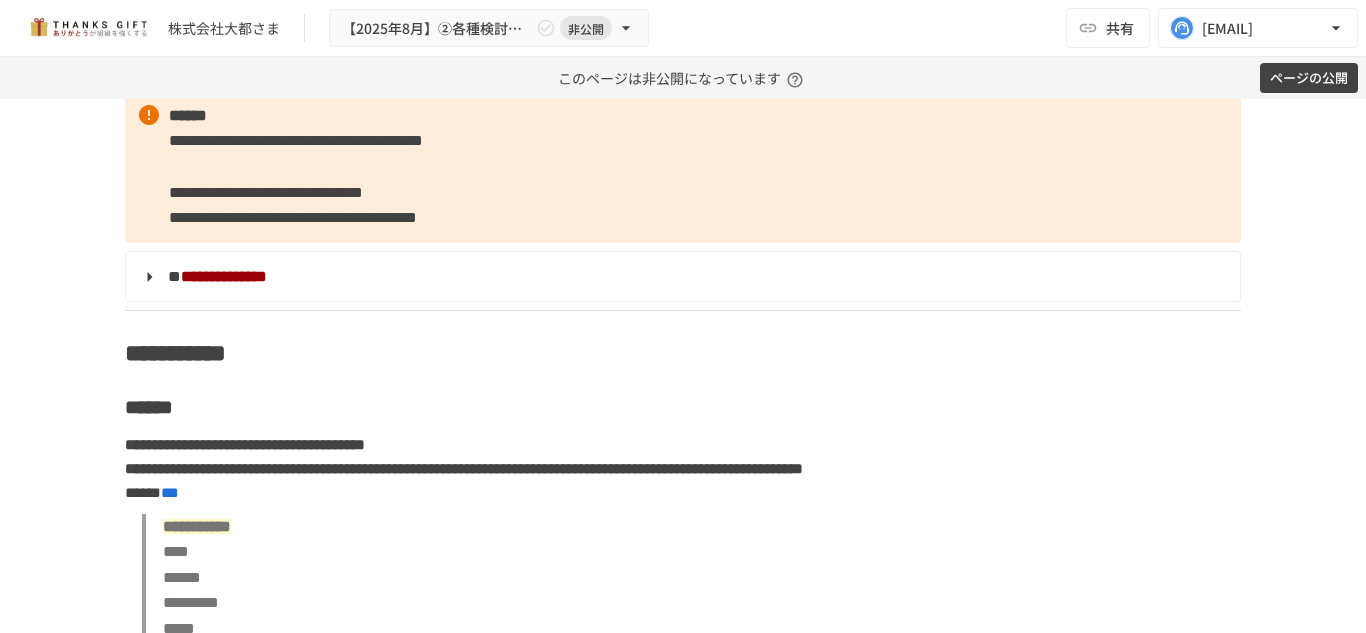 scroll, scrollTop: 8415, scrollLeft: 0, axis: vertical 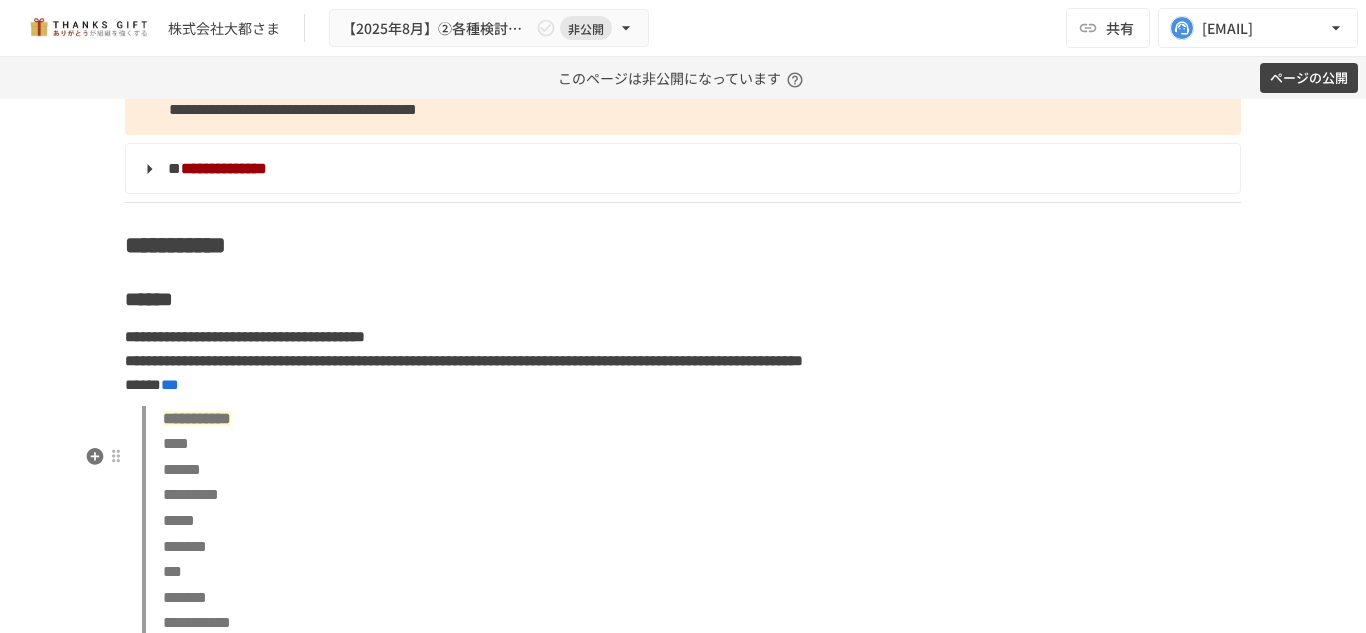 click on "**********" at bounding box center [683, 59] 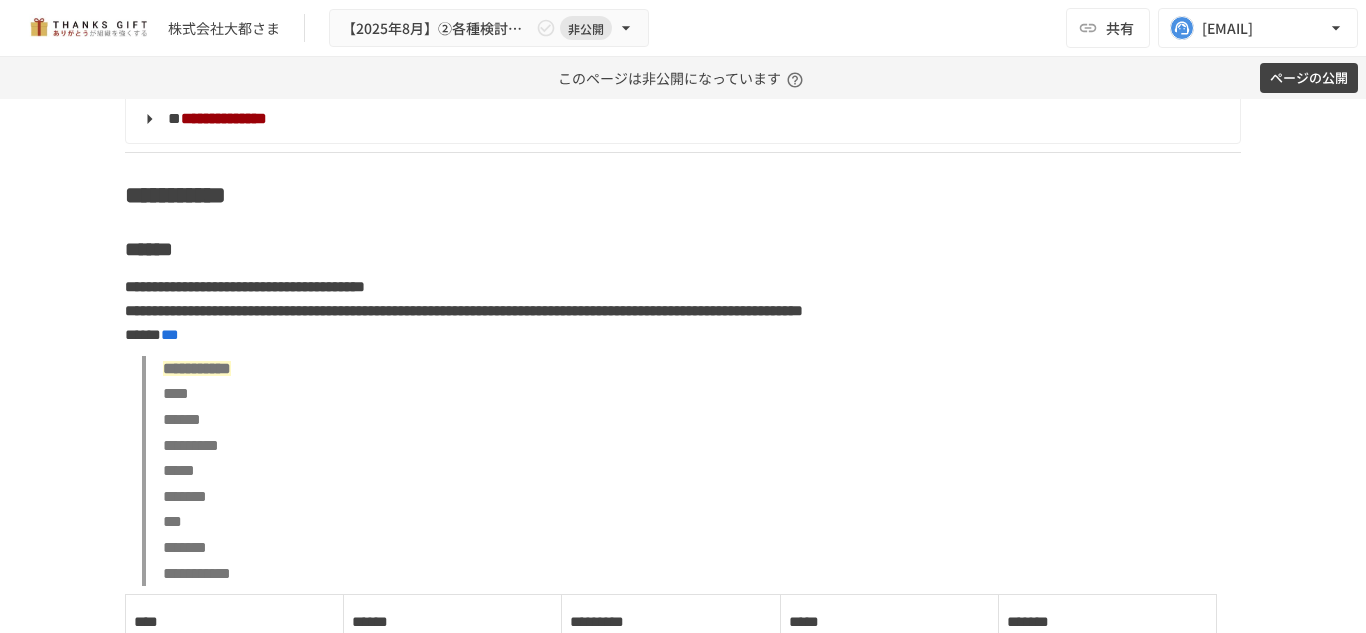 scroll, scrollTop: 8639, scrollLeft: 0, axis: vertical 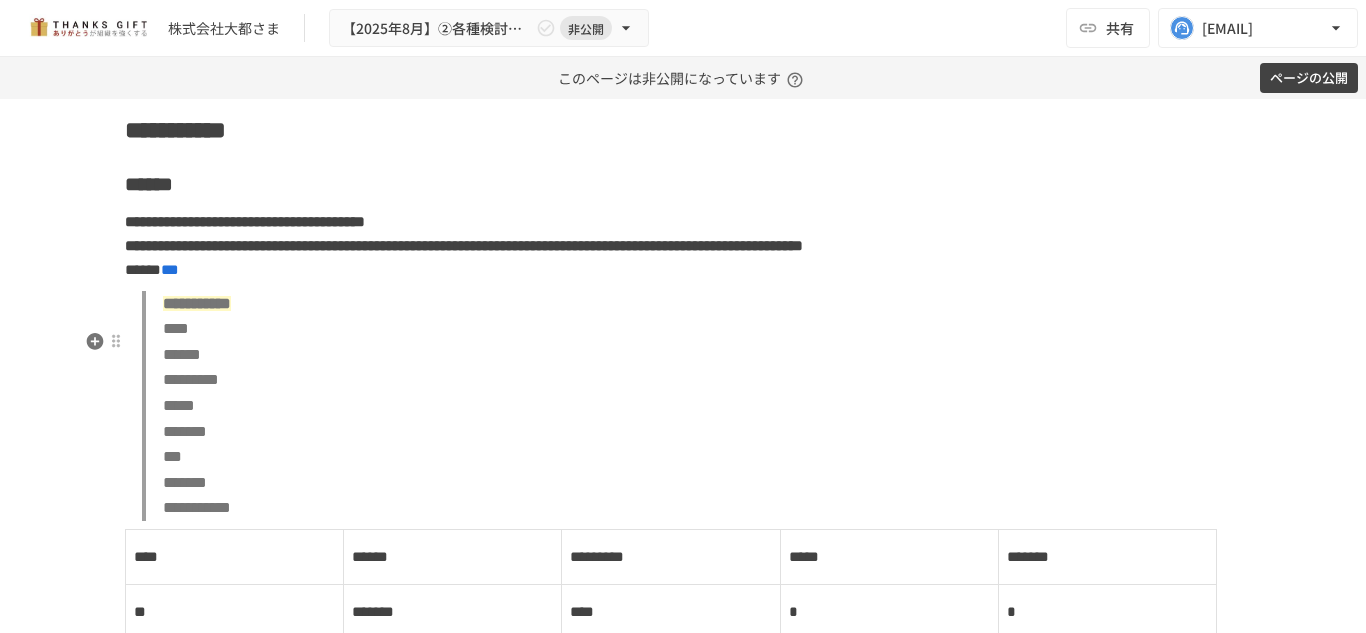click on "**********" at bounding box center [683, -56] 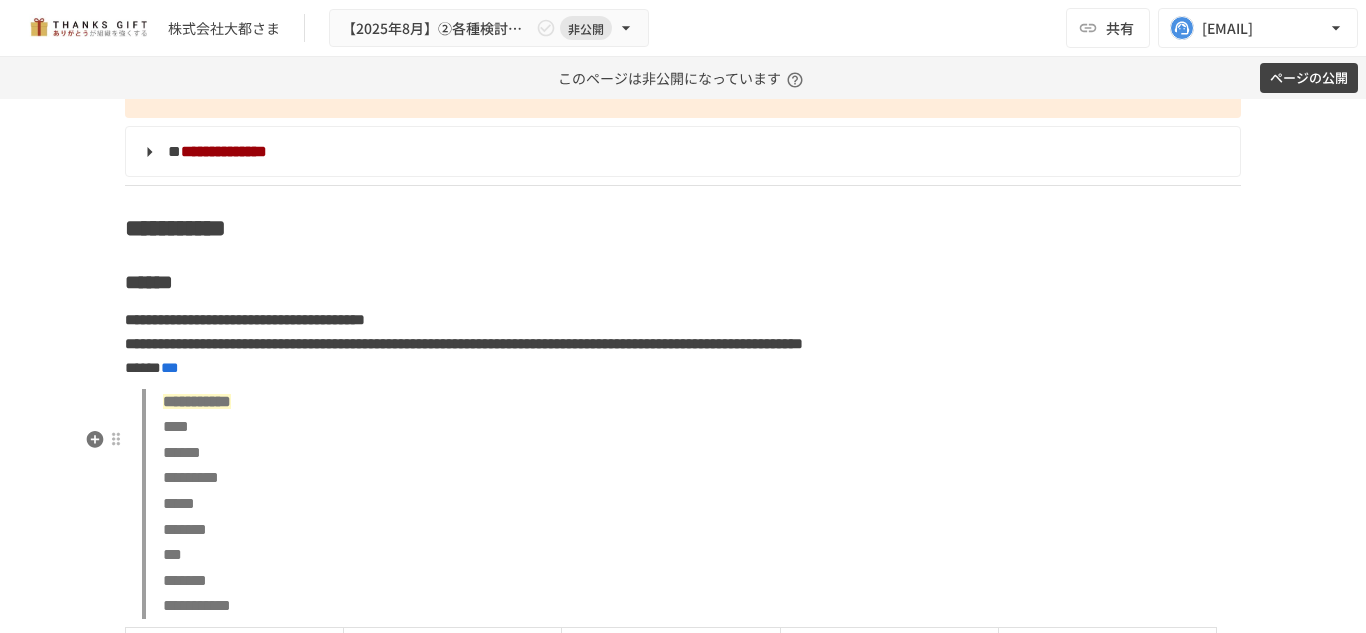 scroll, scrollTop: 8542, scrollLeft: 0, axis: vertical 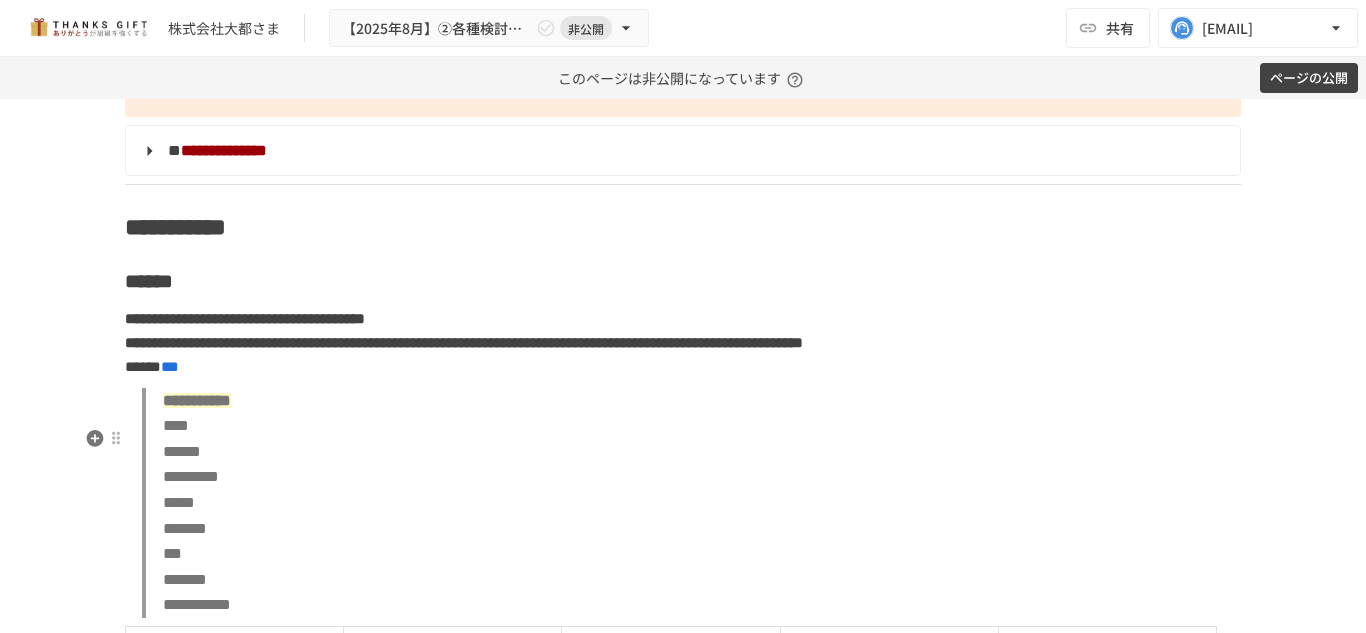 click on "**********" at bounding box center (683, 41) 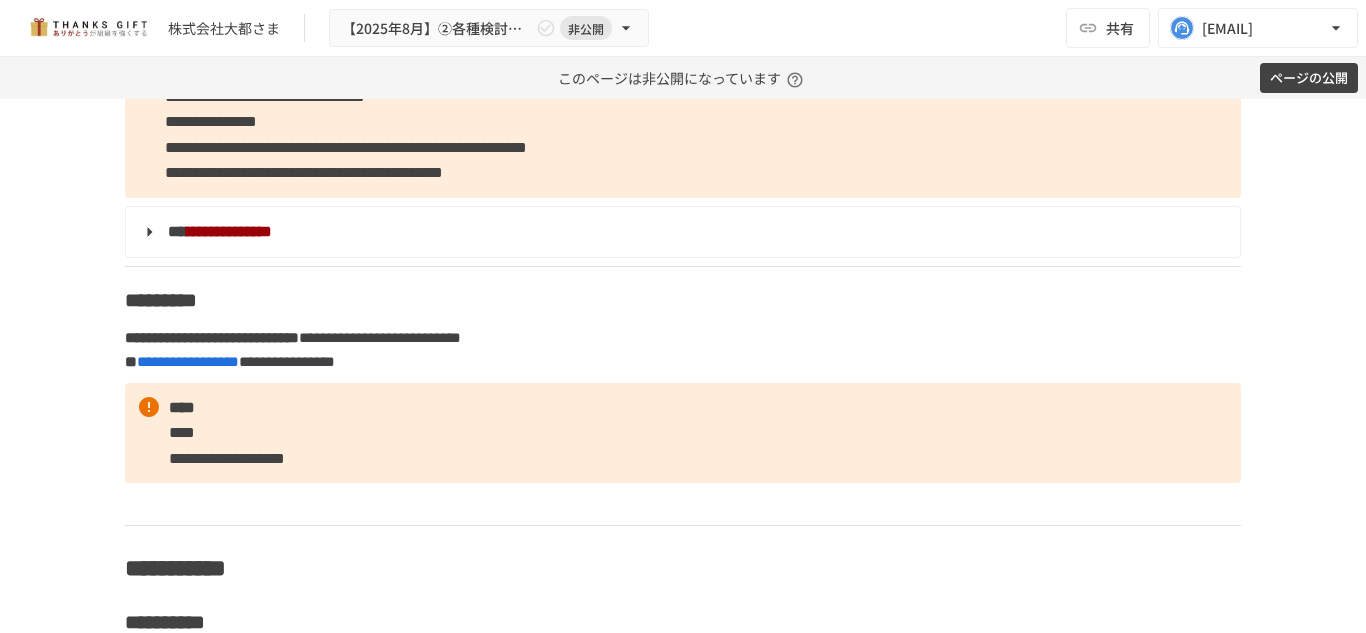 scroll, scrollTop: 6363, scrollLeft: 0, axis: vertical 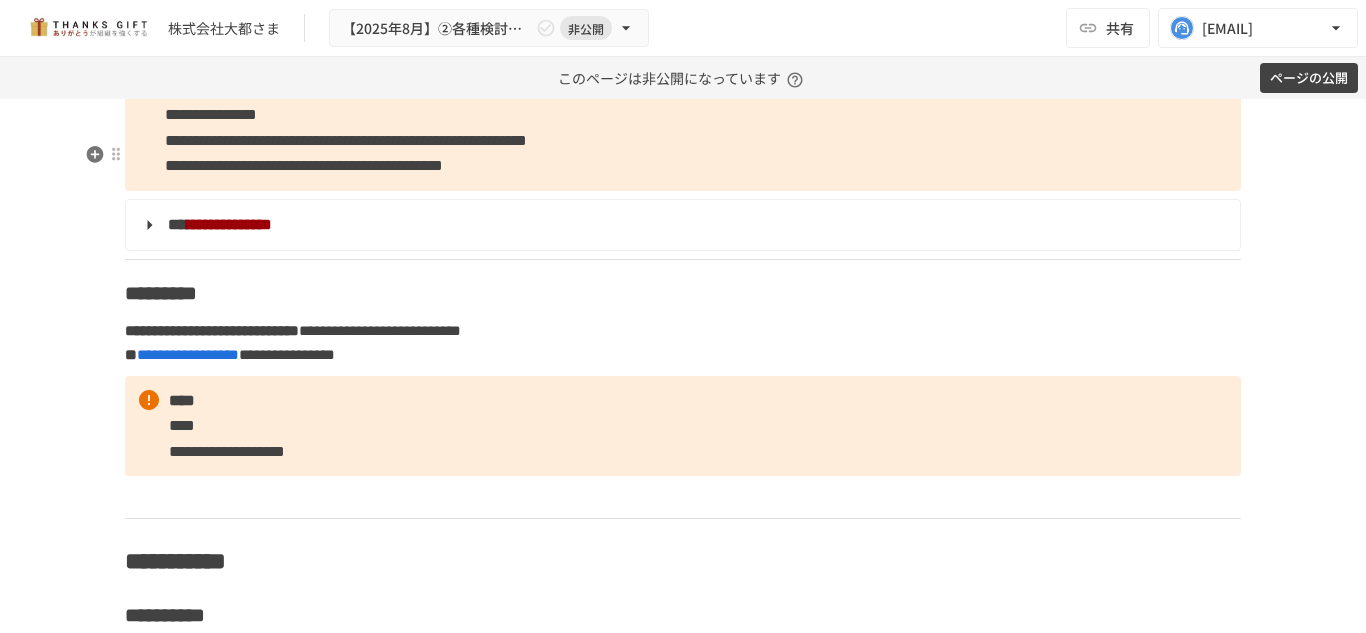 click on "**********" at bounding box center (238, -91) 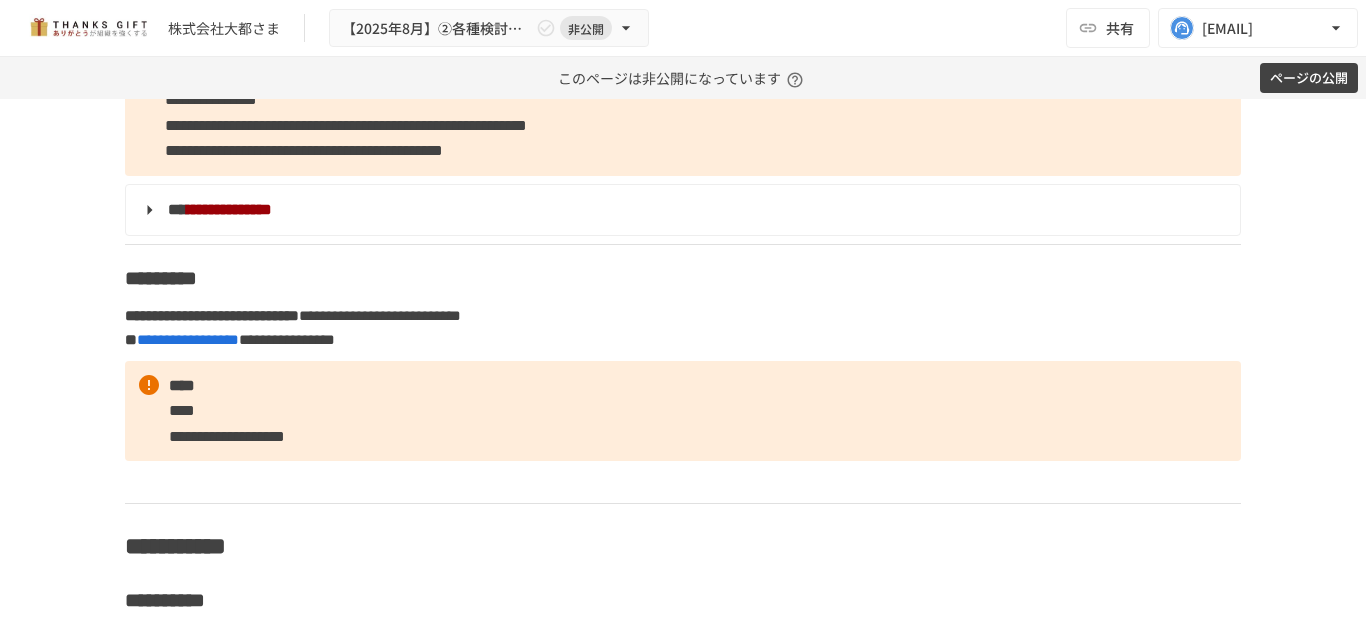 scroll, scrollTop: 6379, scrollLeft: 0, axis: vertical 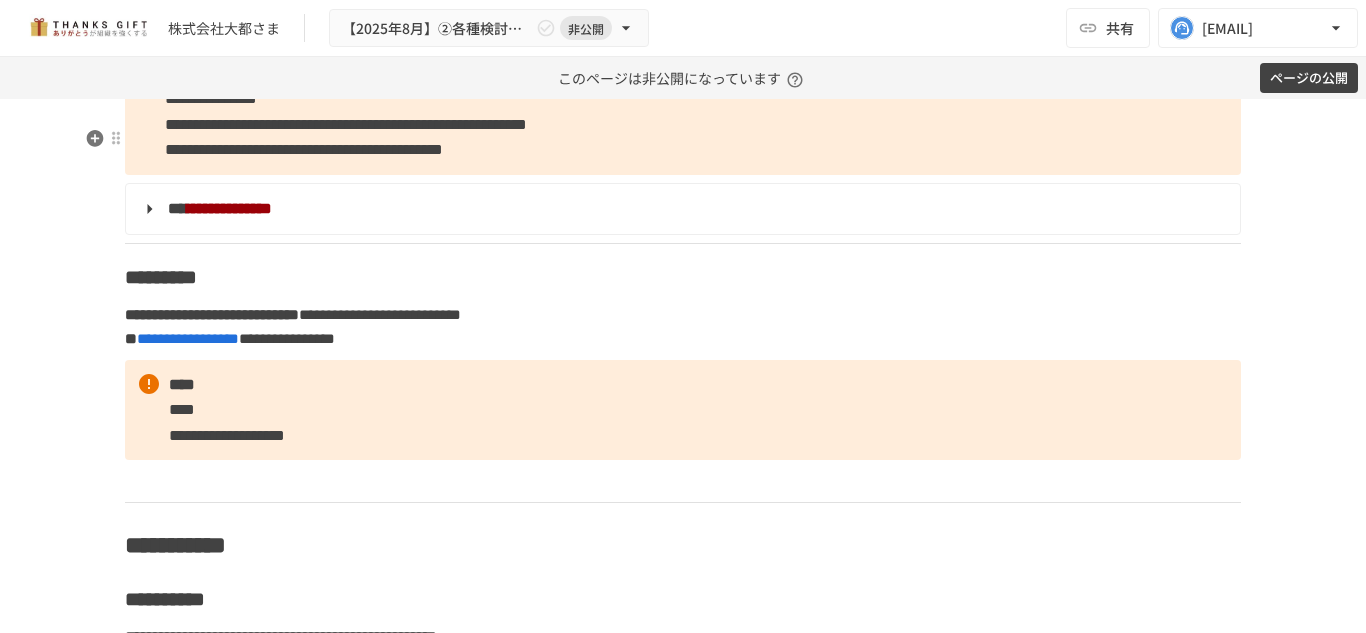 click on "**********" at bounding box center [683, -68] 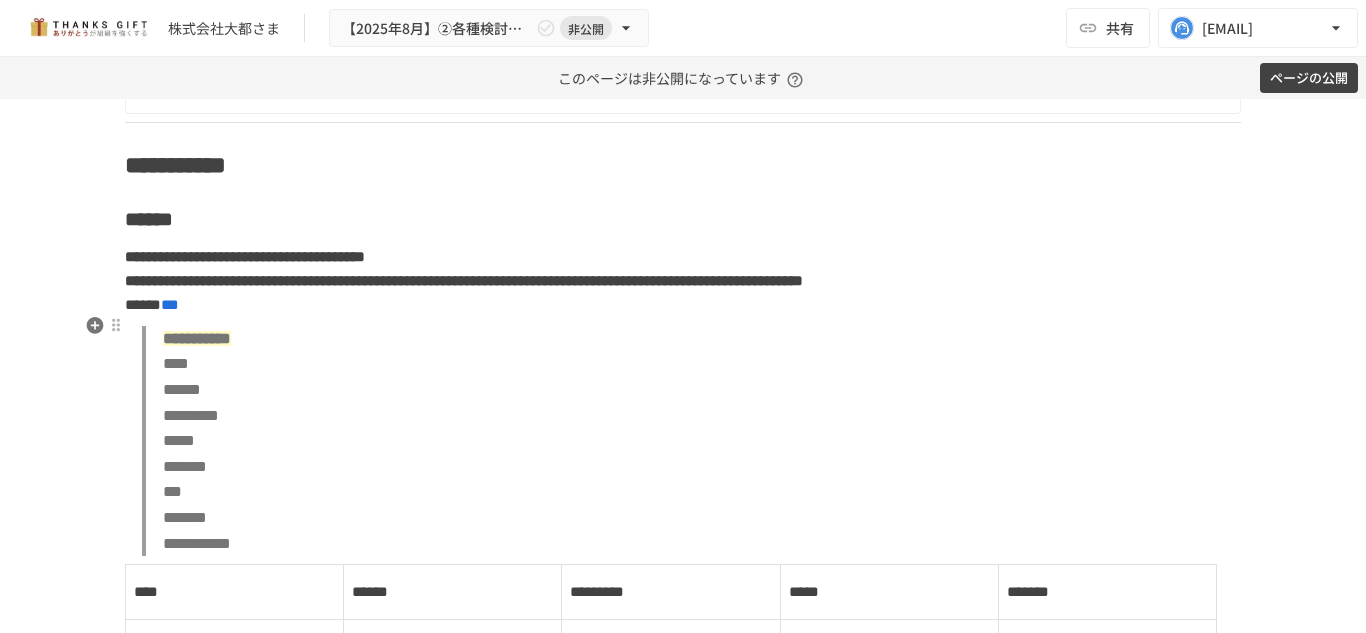 scroll, scrollTop: 8654, scrollLeft: 0, axis: vertical 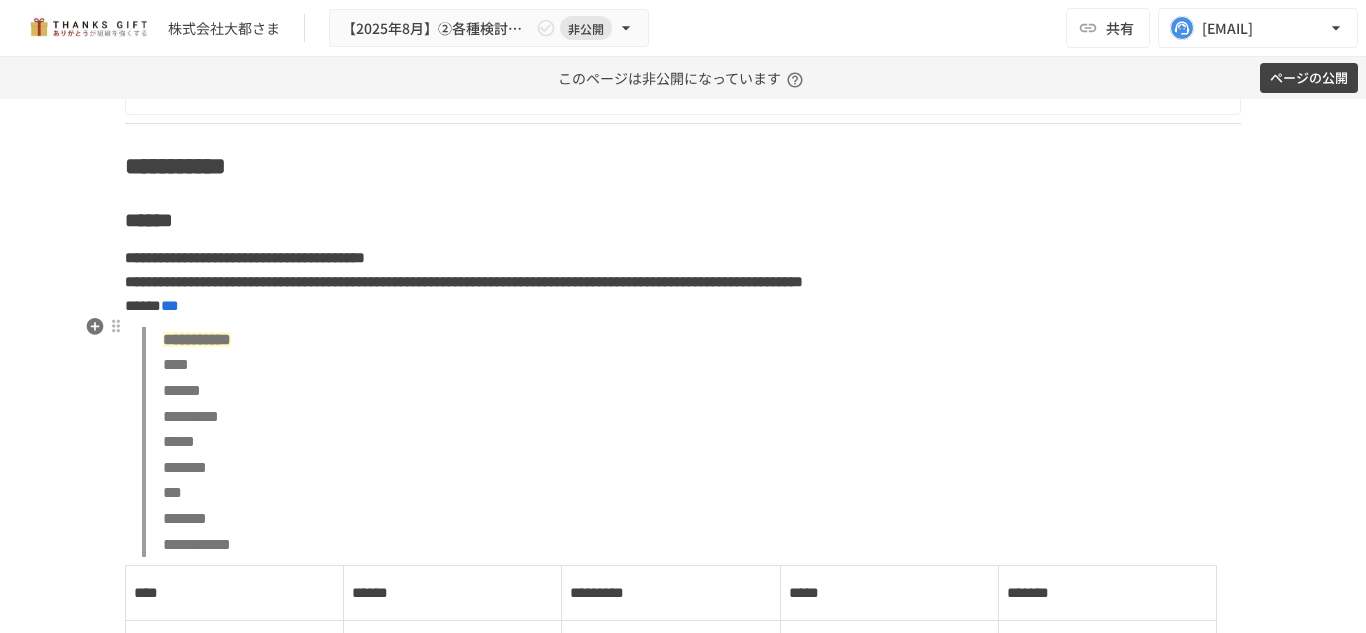 click on "**********" at bounding box center [293, -21] 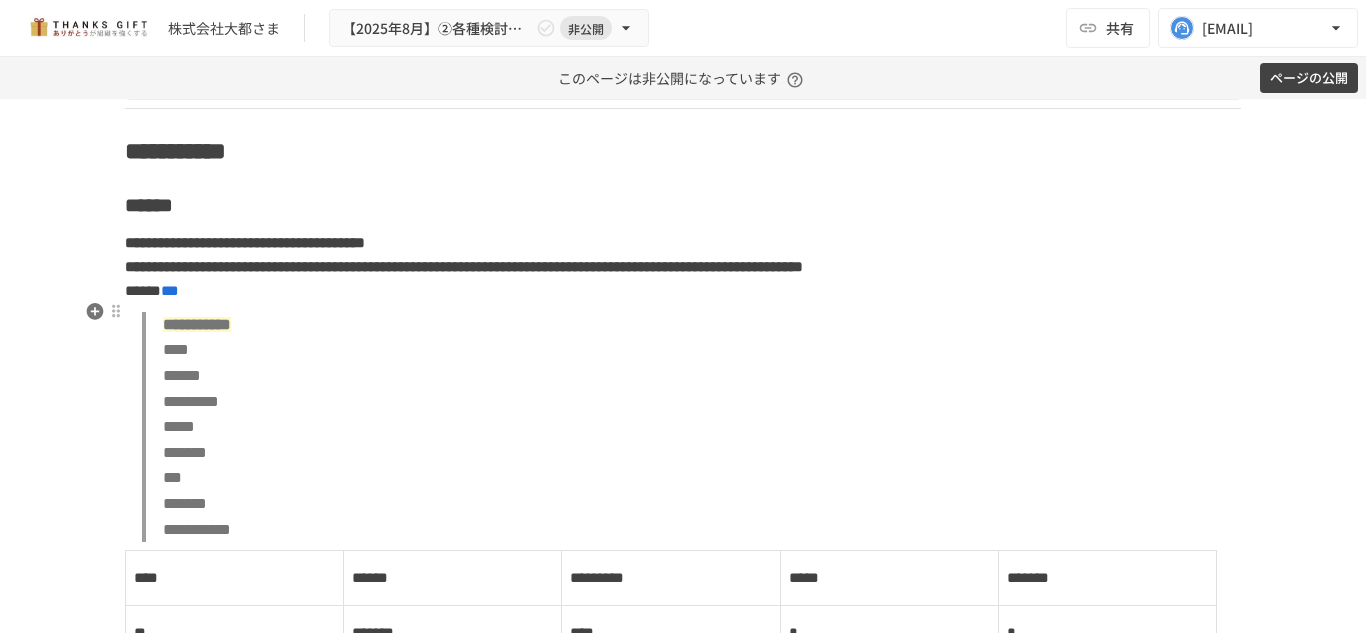 scroll, scrollTop: 8671, scrollLeft: 0, axis: vertical 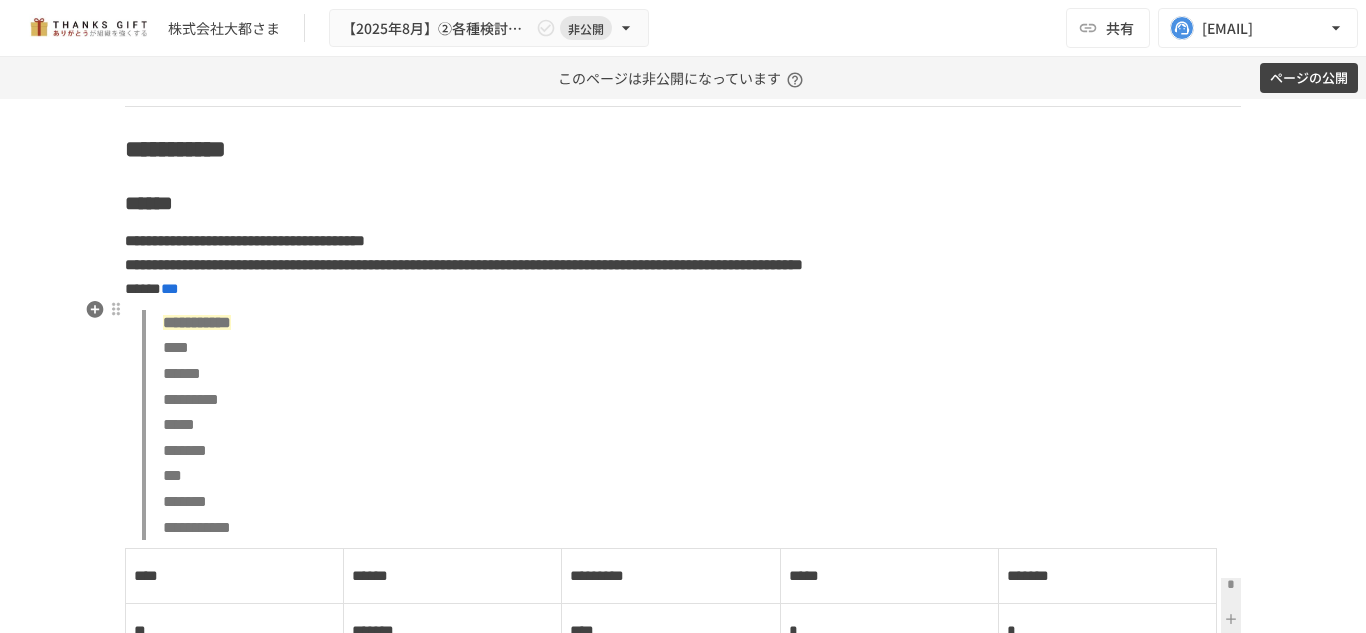 click on "**********" at bounding box center [683, -63] 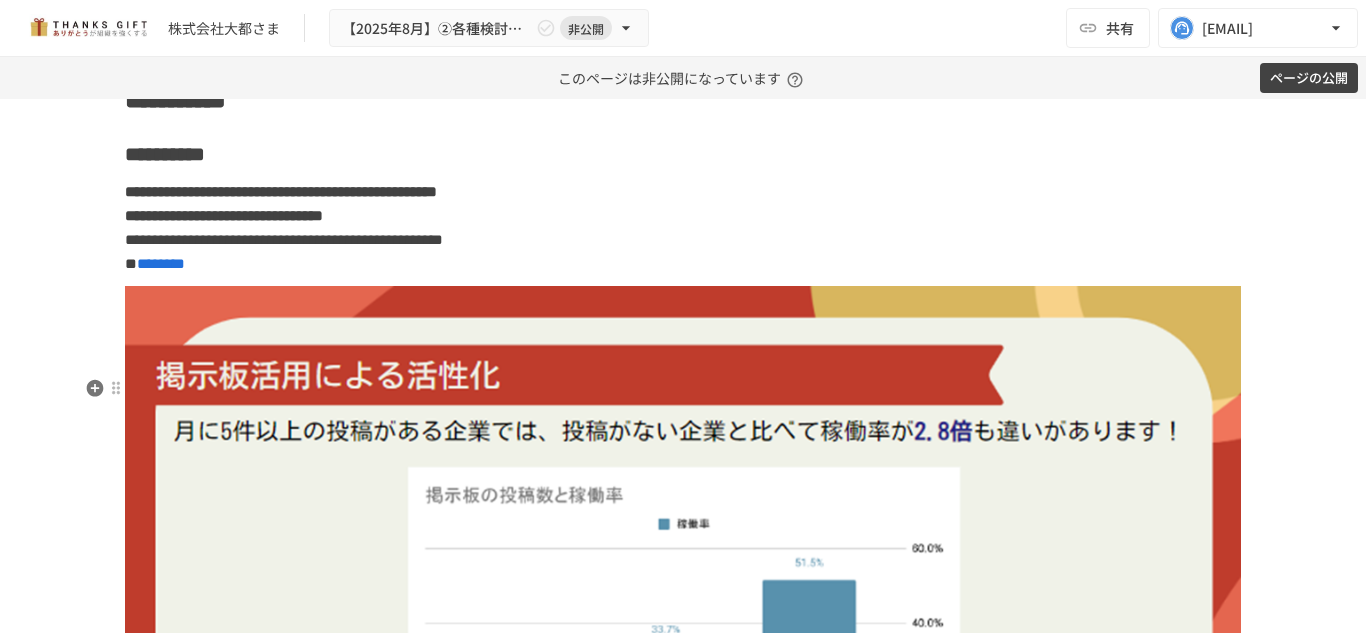 scroll, scrollTop: 6775, scrollLeft: 0, axis: vertical 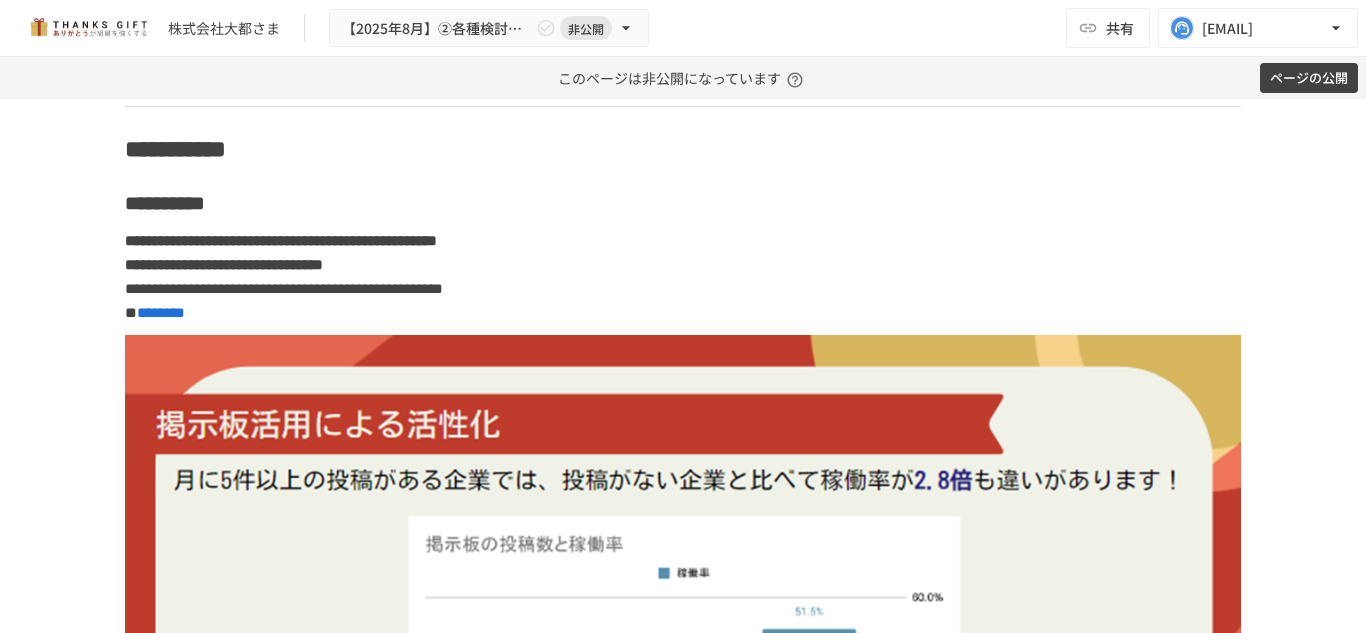 click on "**********" at bounding box center (683, -464) 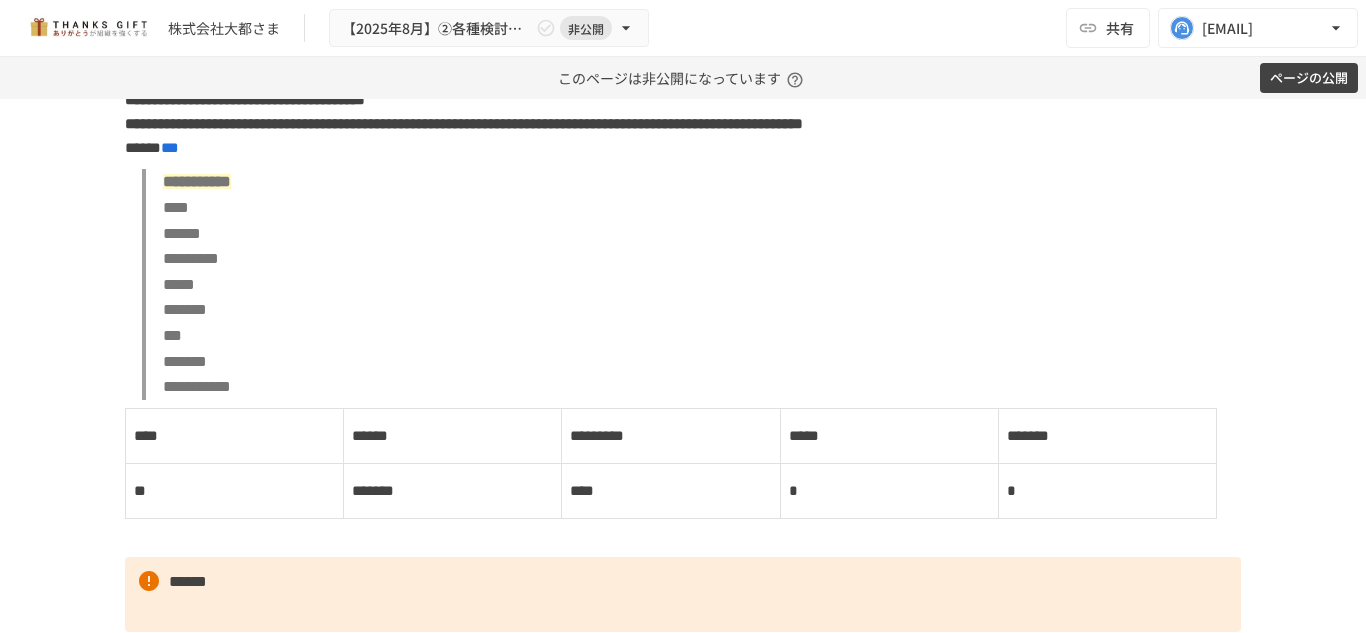 scroll, scrollTop: 8963, scrollLeft: 0, axis: vertical 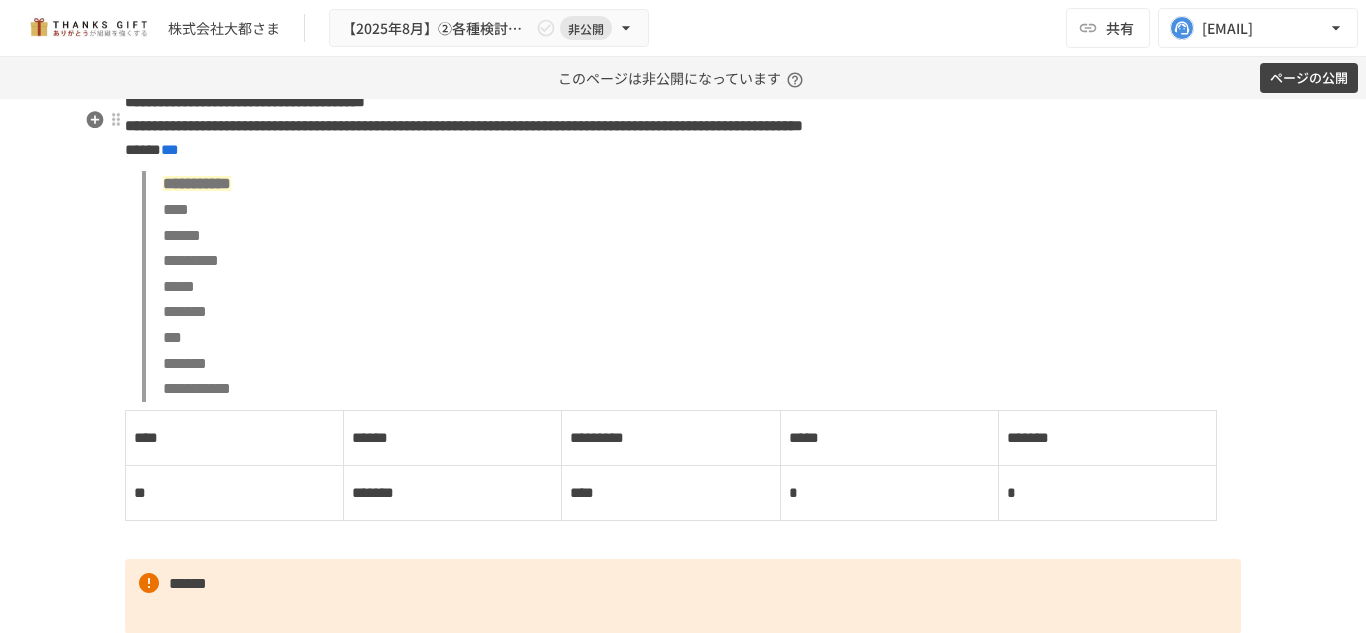 click on "**********" at bounding box center [683, -227] 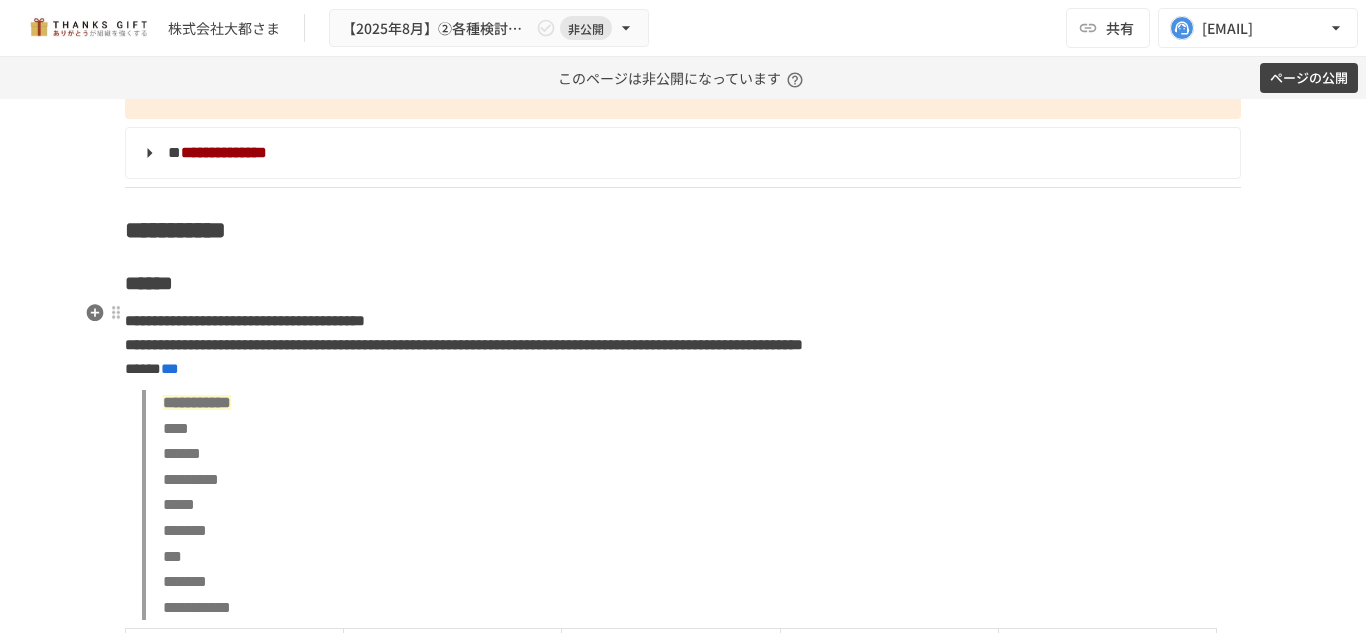 scroll, scrollTop: 8776, scrollLeft: 0, axis: vertical 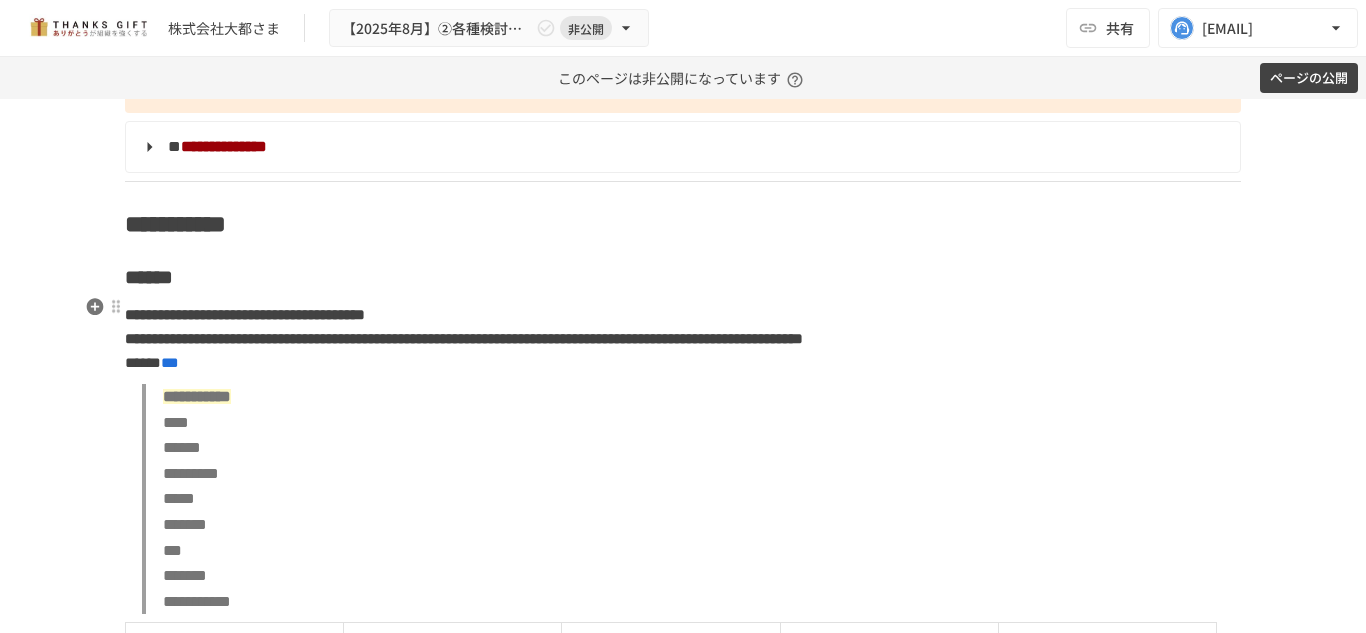 click on "**********" at bounding box center [683, -27] 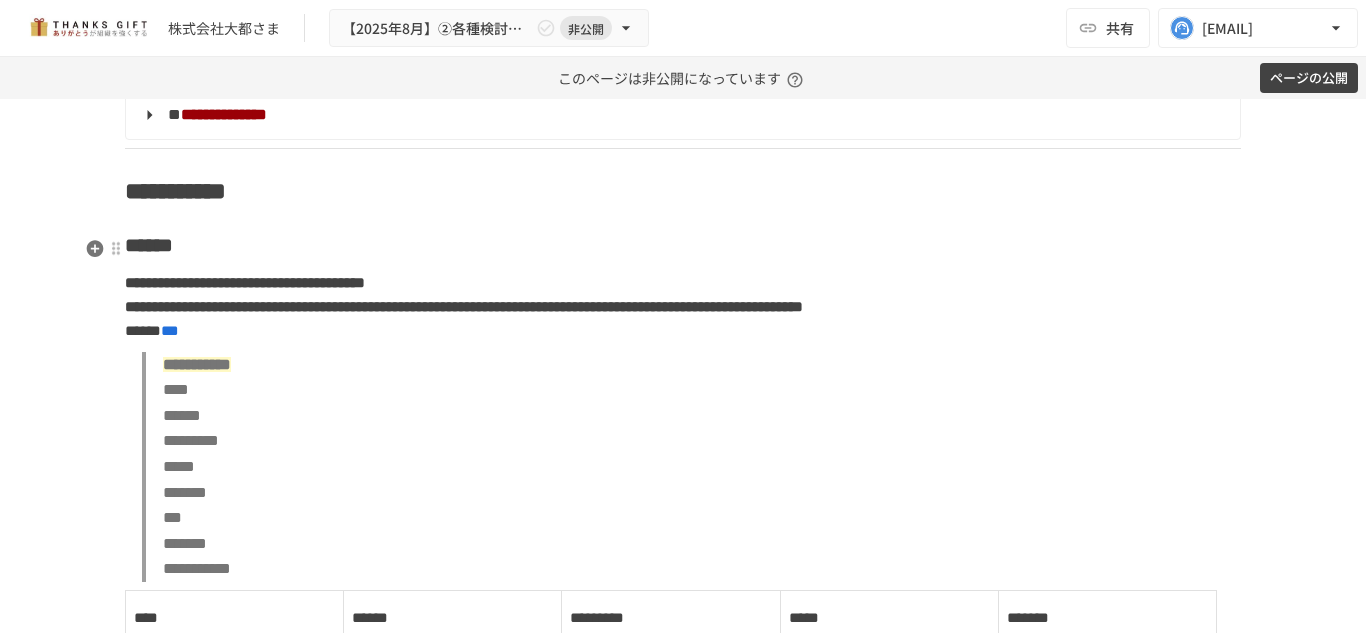 scroll, scrollTop: 8801, scrollLeft: 0, axis: vertical 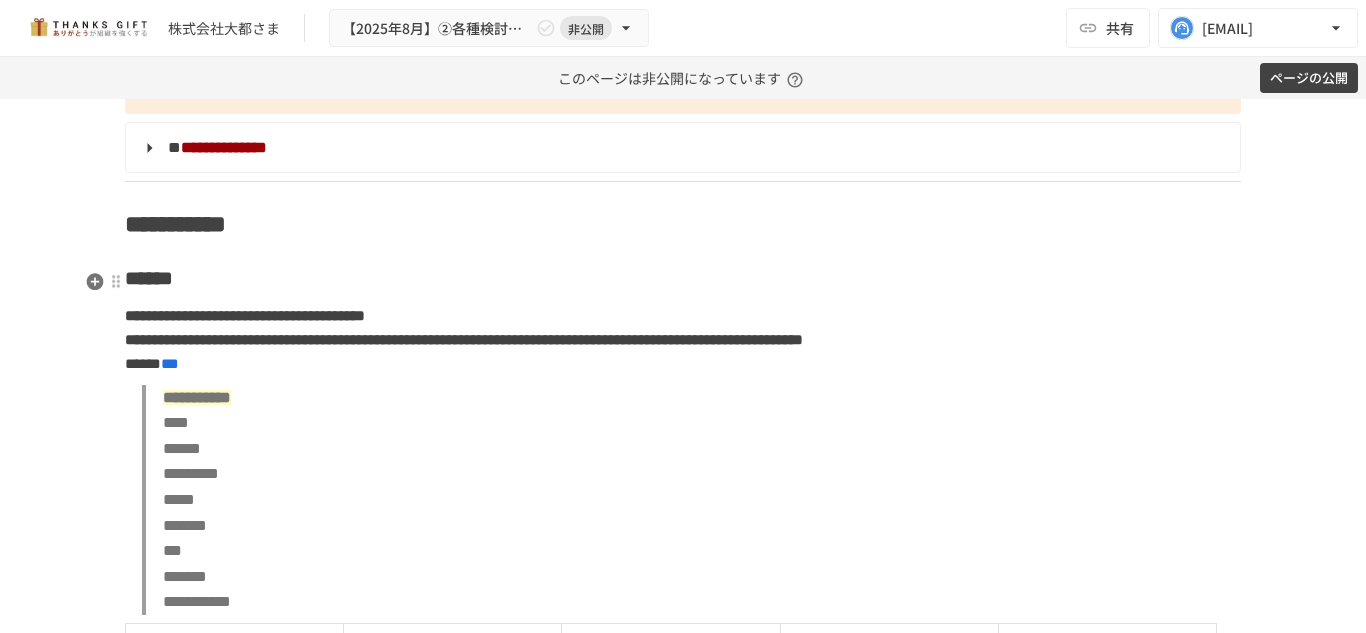 click on "**********" at bounding box center [263, 88] 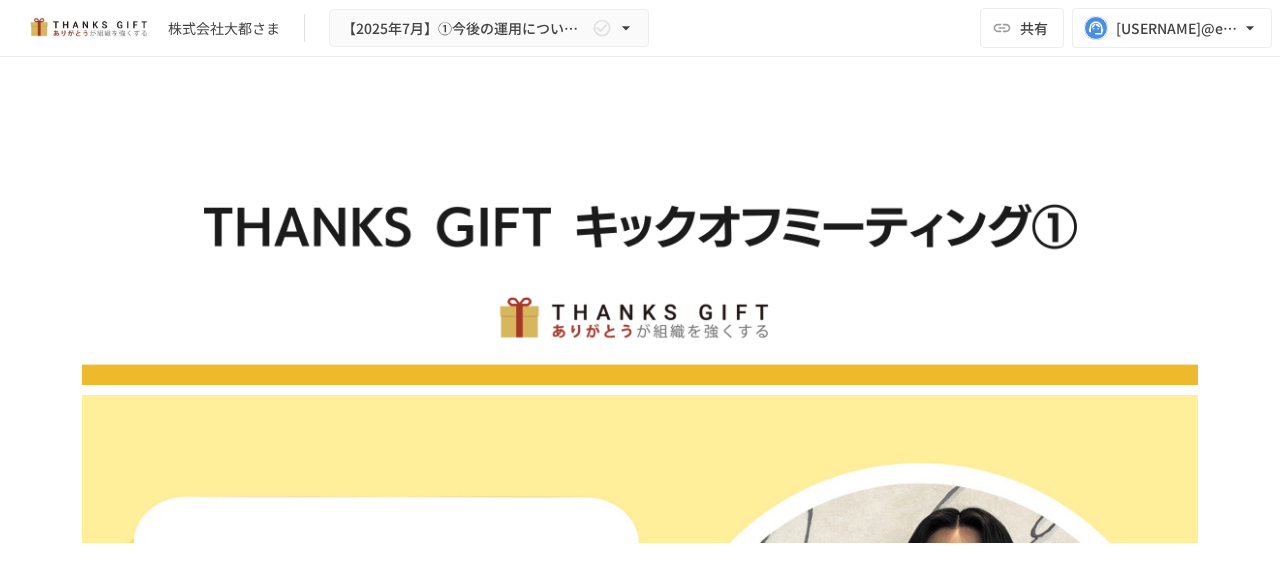 scroll, scrollTop: 0, scrollLeft: 0, axis: both 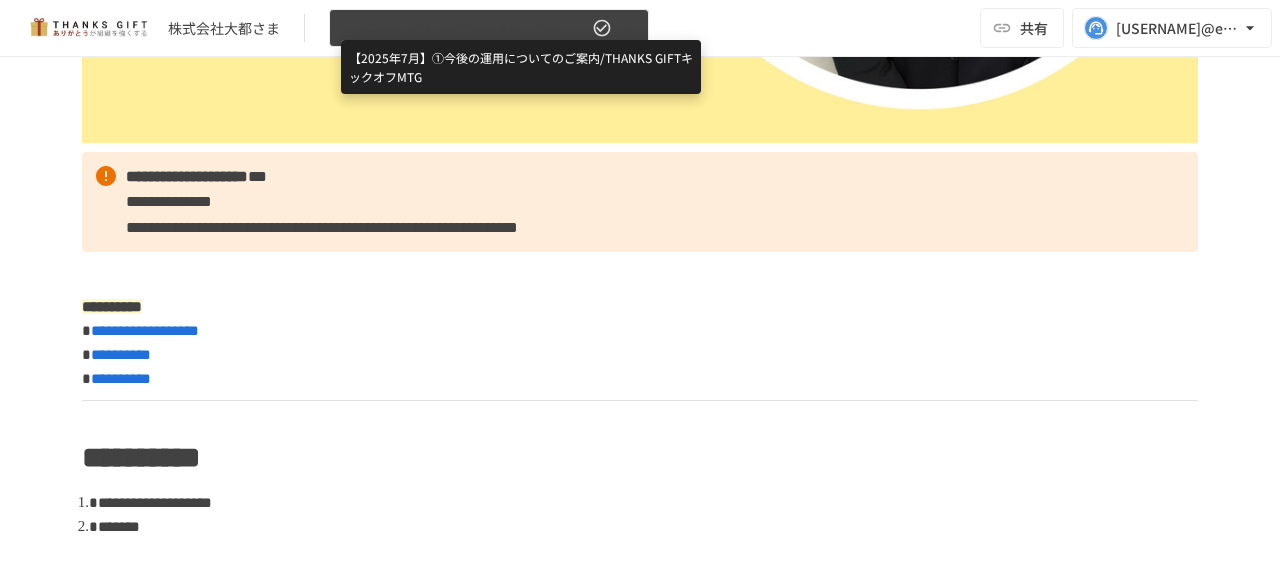 click on "【2025年7月】①今後の運用についてのご案内/THANKS GIFTキックオフMTG" at bounding box center [465, 28] 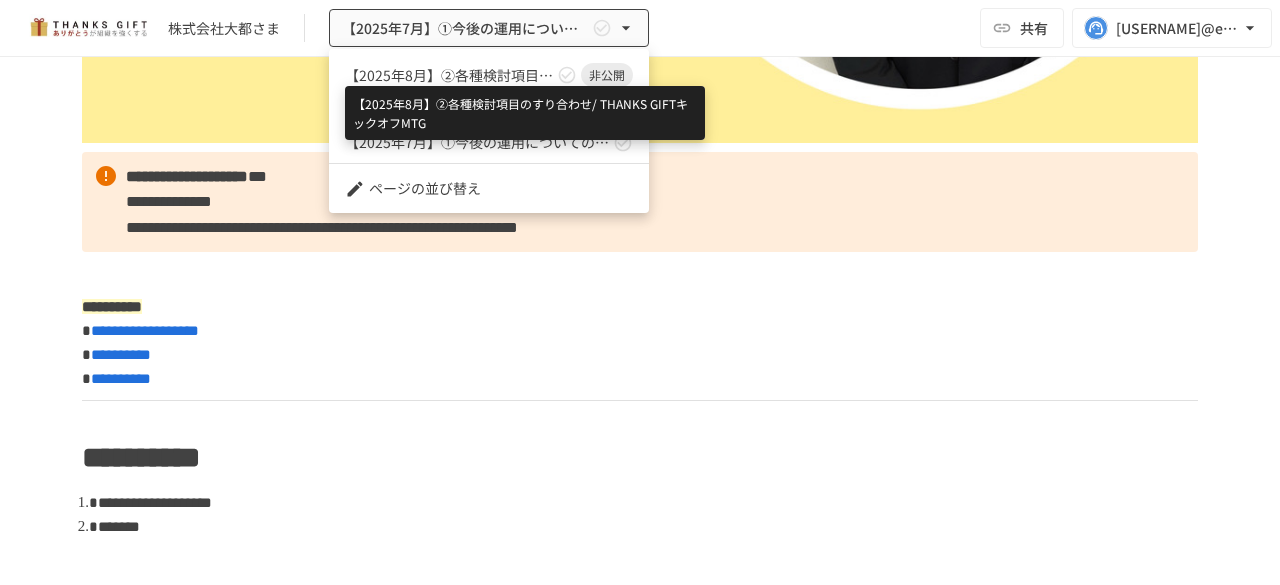 click on "【2025年8月】②各種検討項目のすり合わせ/ THANKS GIFTキックオフMTG" at bounding box center (449, 75) 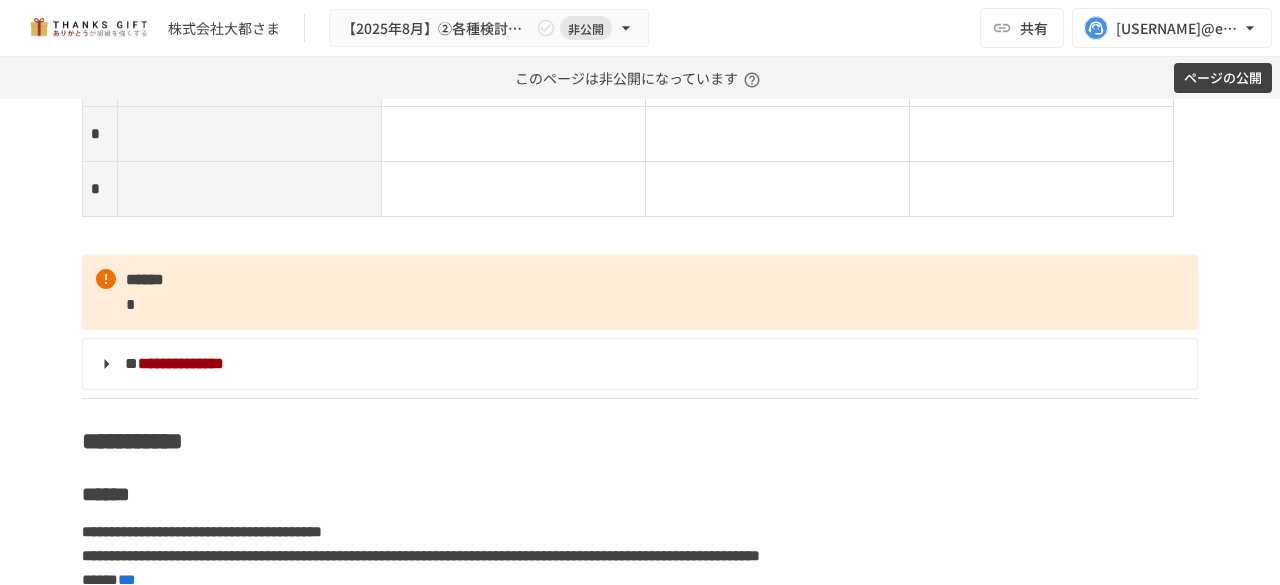 scroll, scrollTop: 8262, scrollLeft: 0, axis: vertical 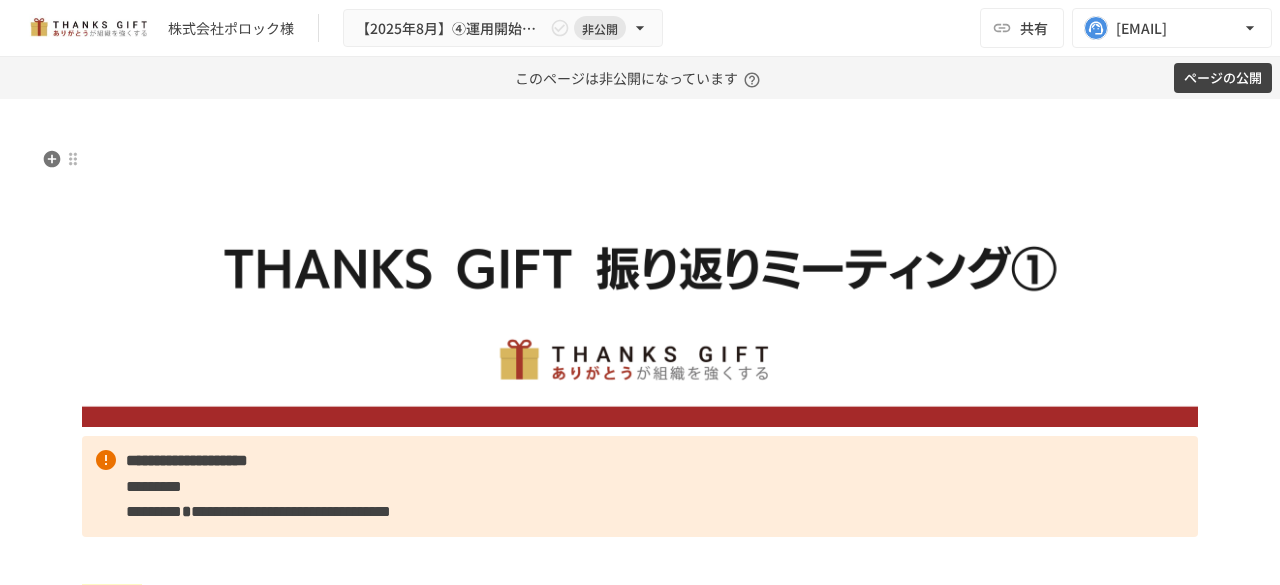 click at bounding box center (640, 287) 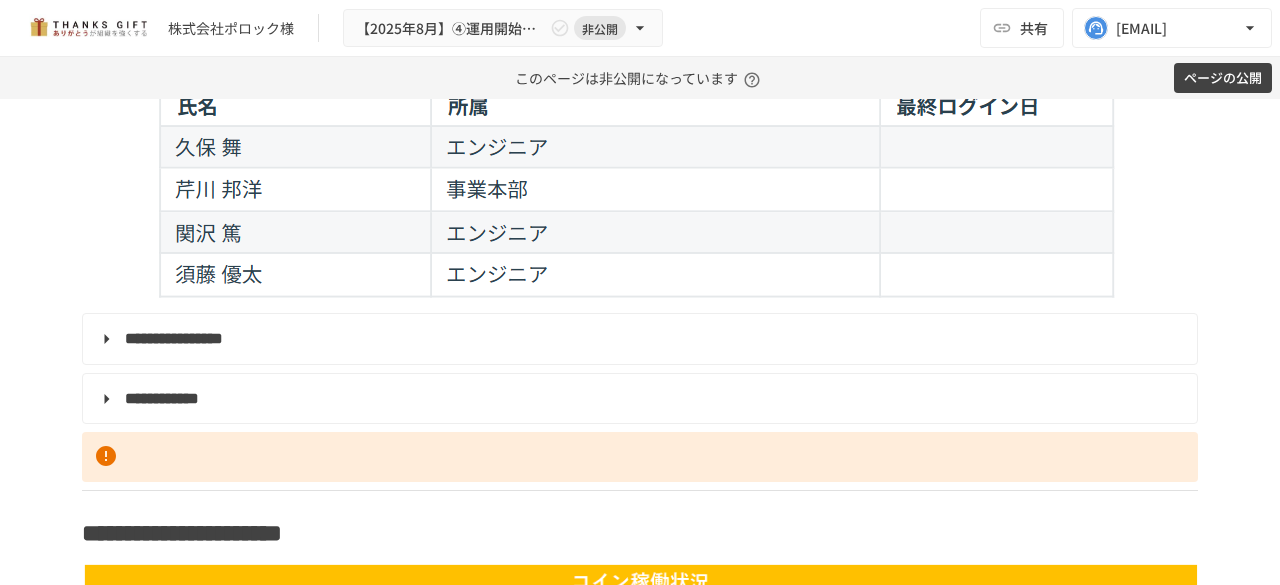 scroll, scrollTop: 2569, scrollLeft: 0, axis: vertical 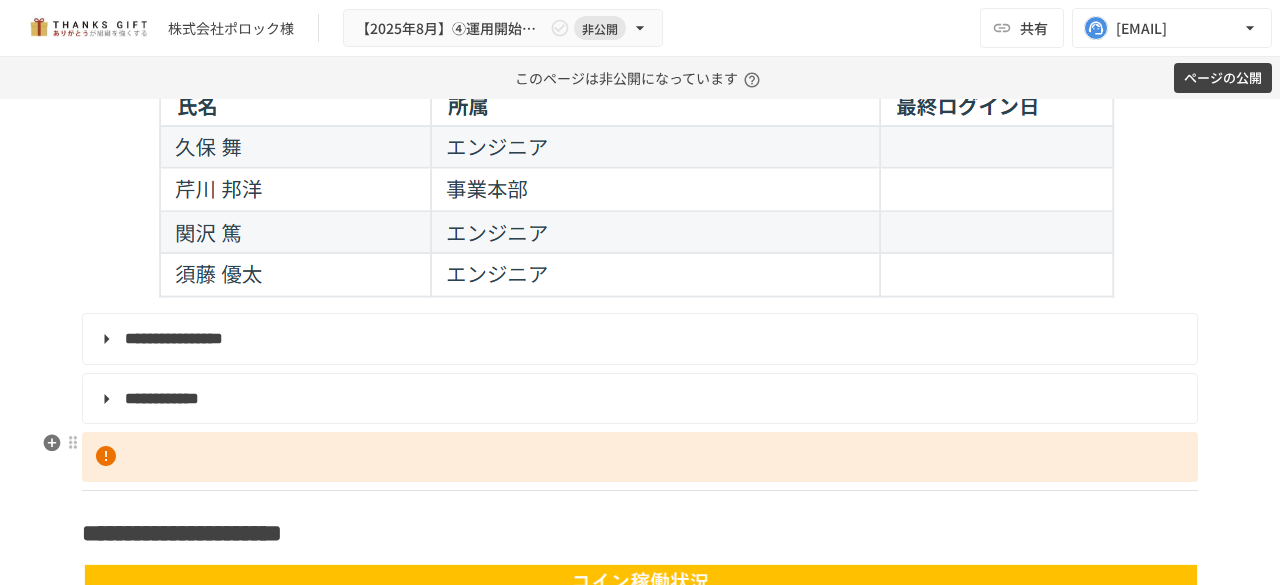 click at bounding box center [640, 457] 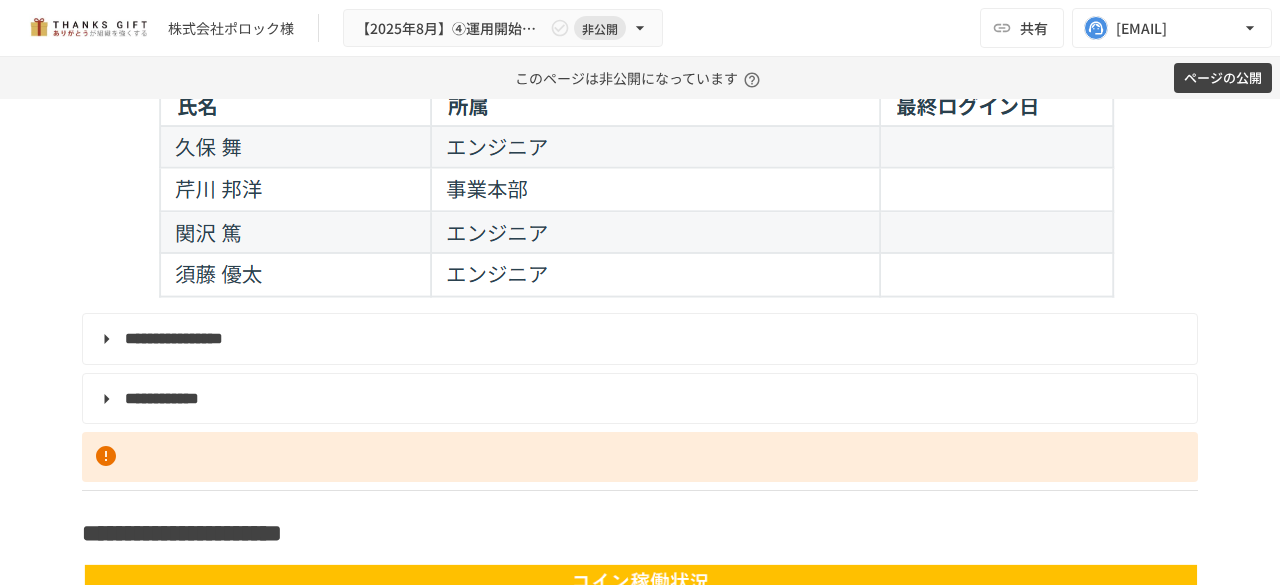 type 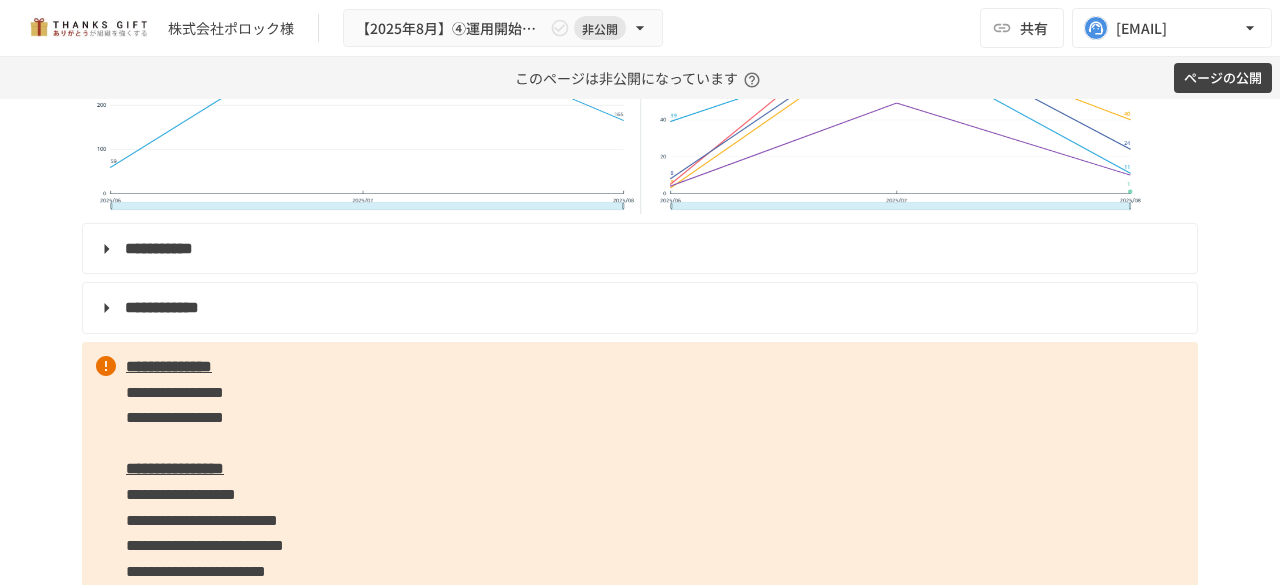 scroll, scrollTop: 4062, scrollLeft: 0, axis: vertical 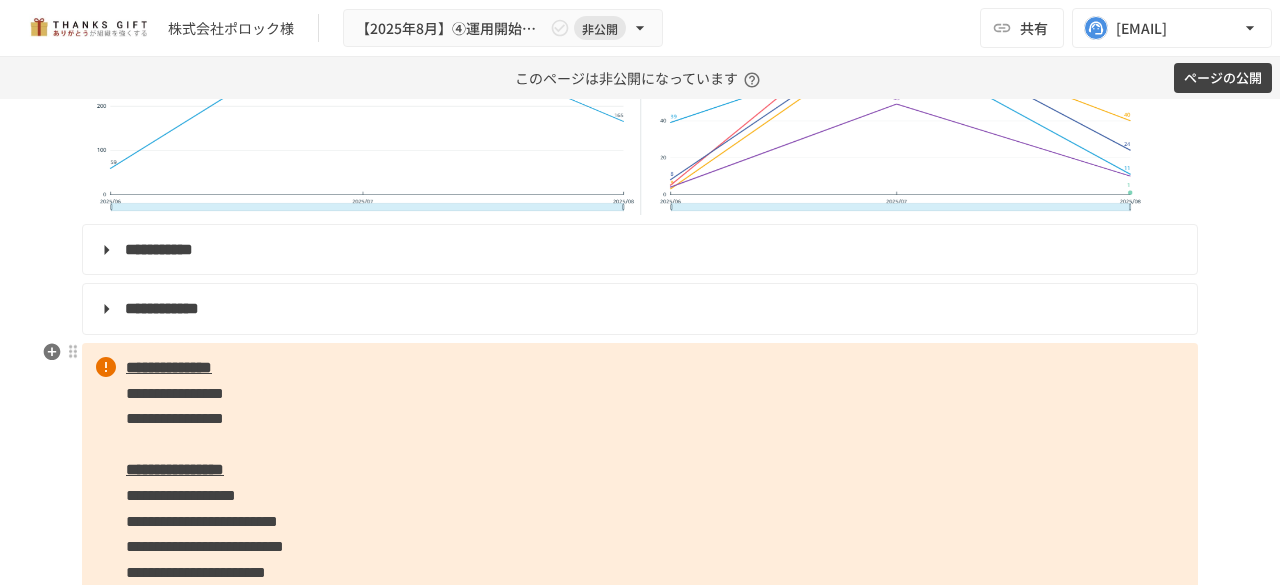 click on "**********" at bounding box center [169, 367] 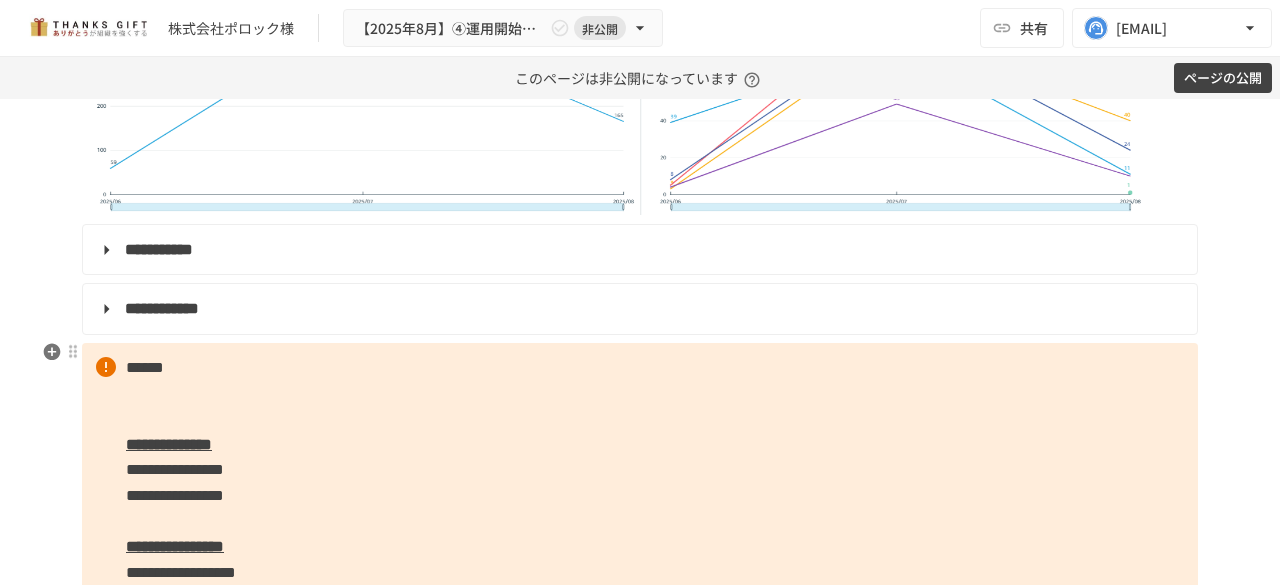 click on "**********" at bounding box center [640, 956] 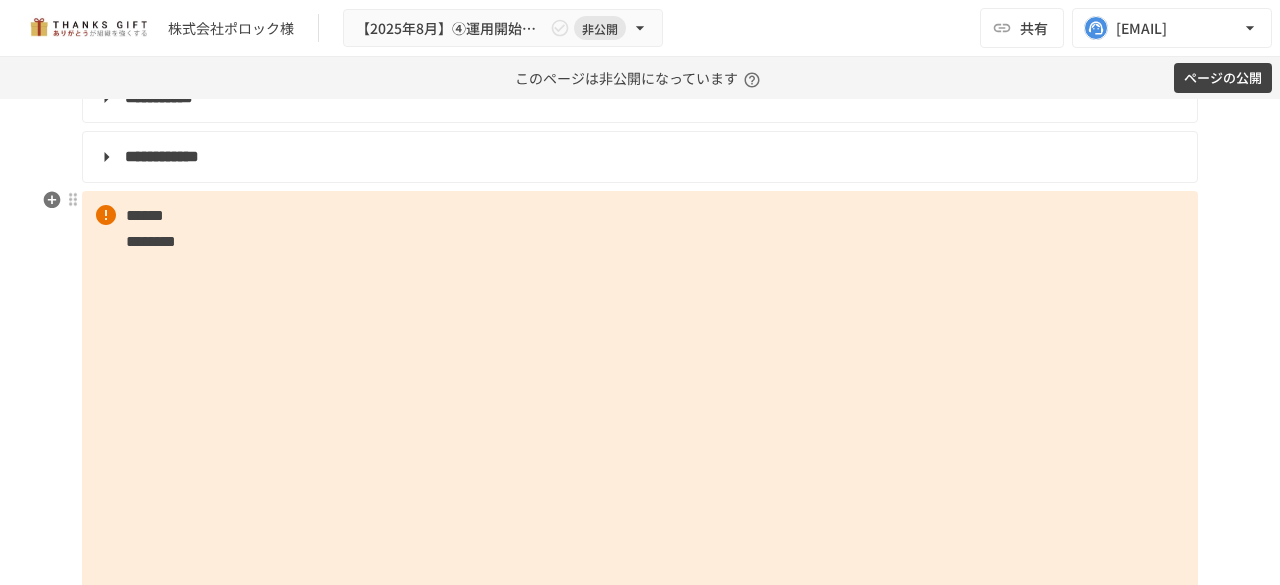 scroll, scrollTop: 4212, scrollLeft: 0, axis: vertical 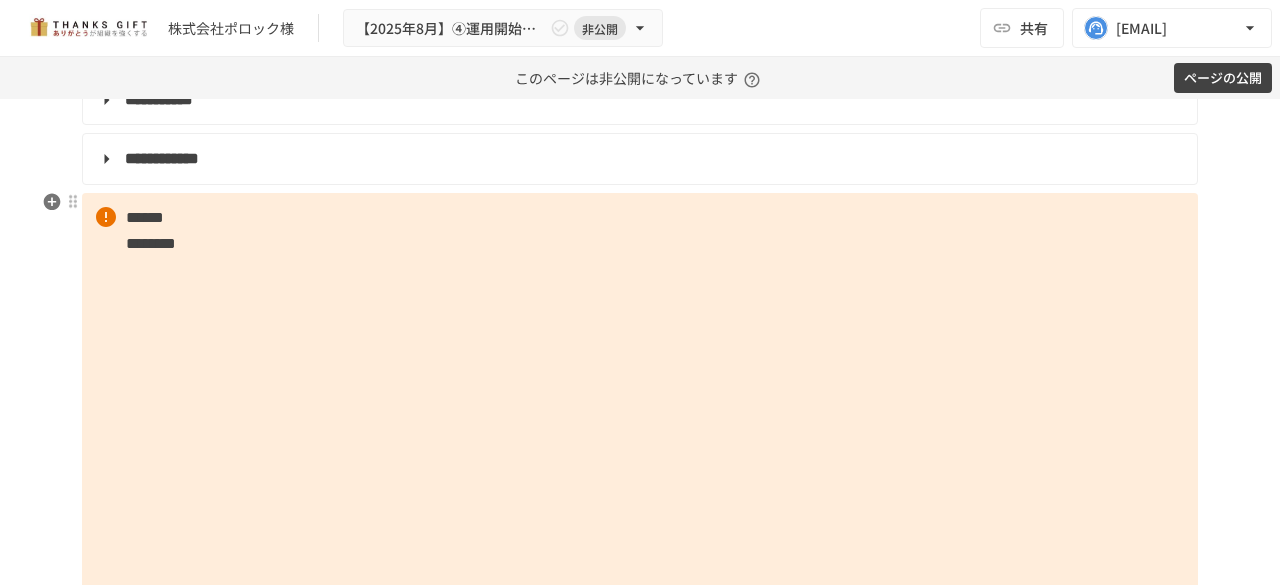 click on "**********" at bounding box center (640, 960) 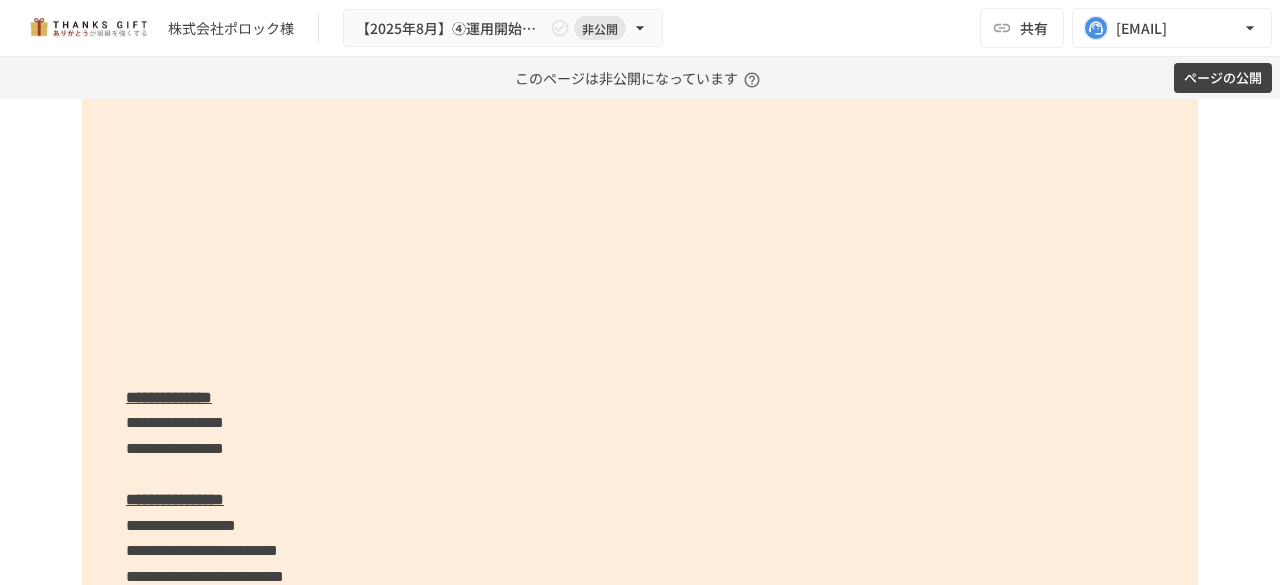 scroll, scrollTop: 4182, scrollLeft: 0, axis: vertical 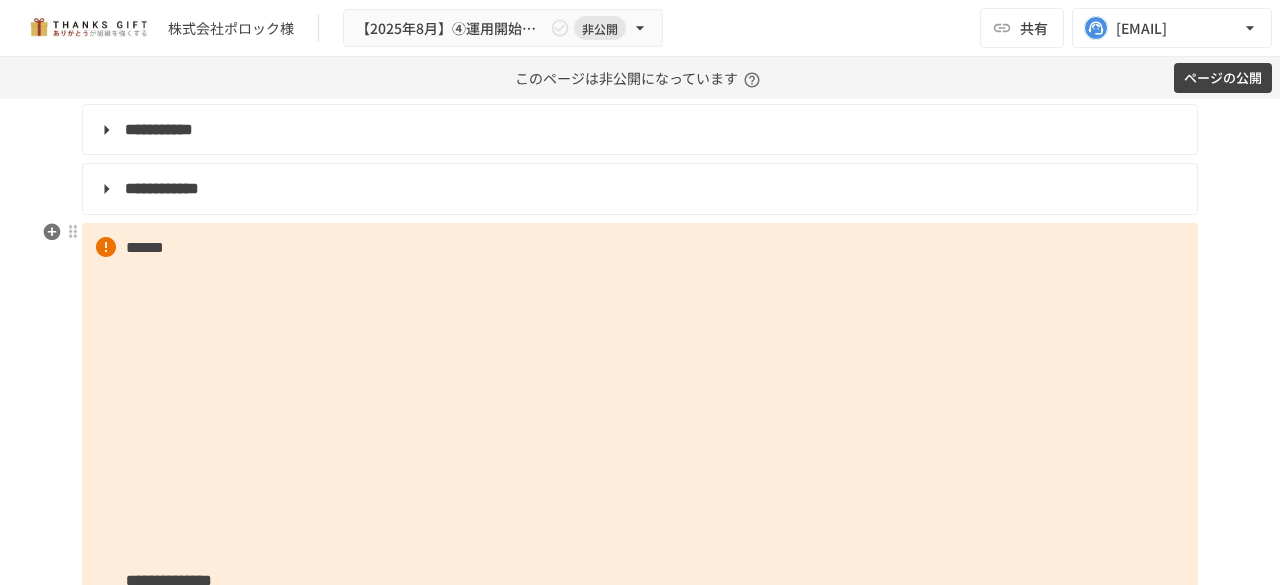 click on "**********" at bounding box center (640, 964) 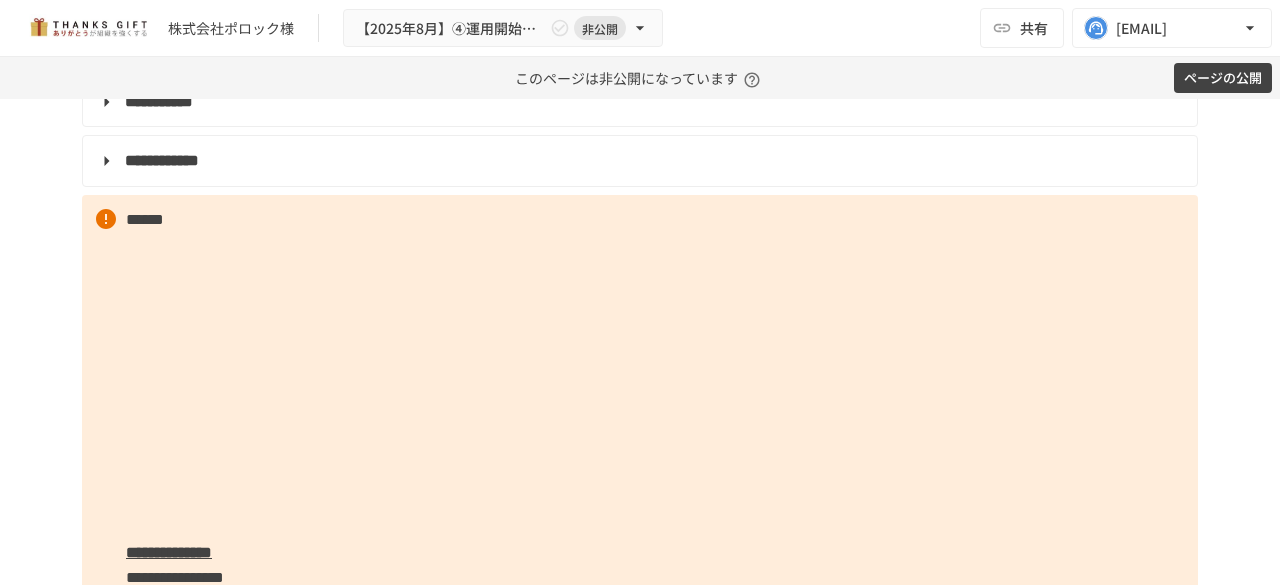 scroll, scrollTop: 4212, scrollLeft: 0, axis: vertical 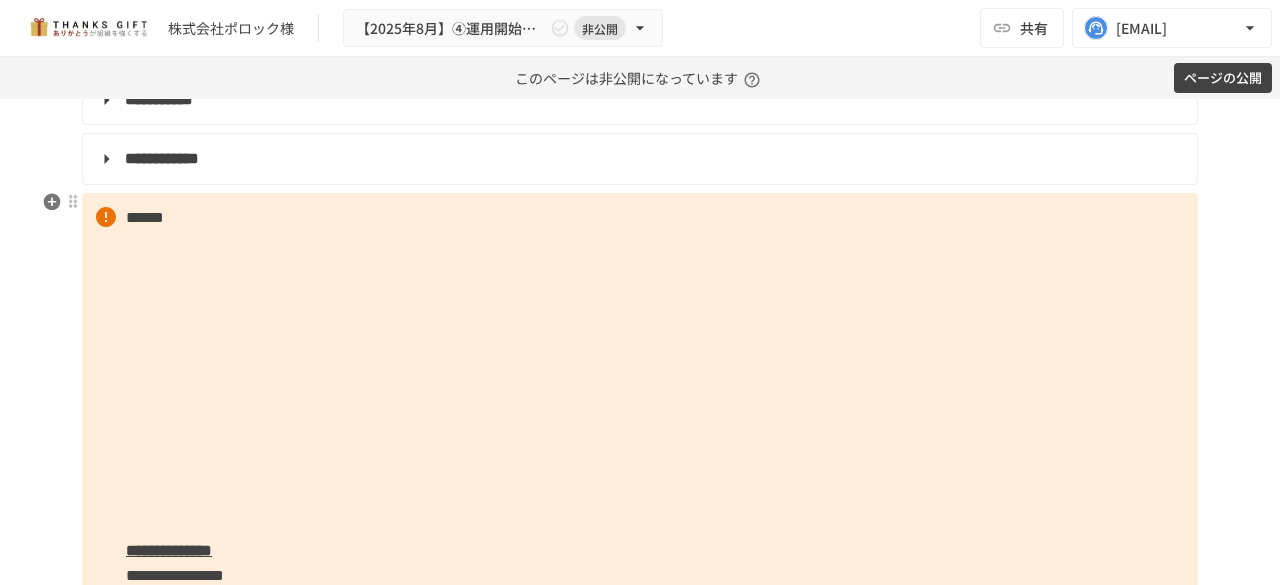 click on "**********" at bounding box center [640, 934] 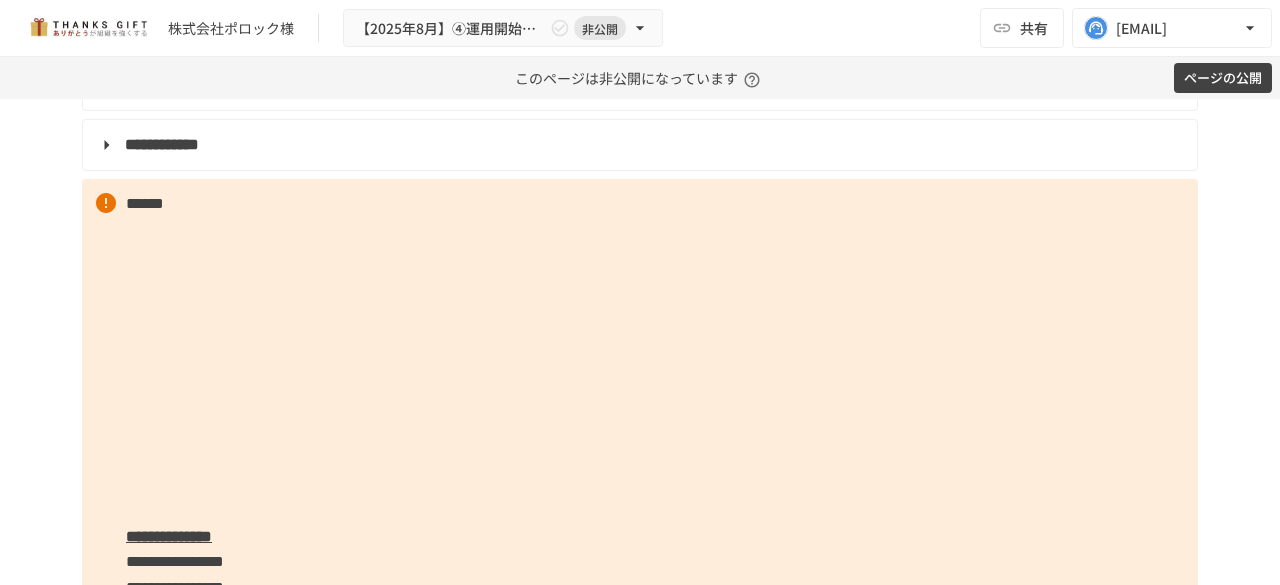 scroll, scrollTop: 4220, scrollLeft: 0, axis: vertical 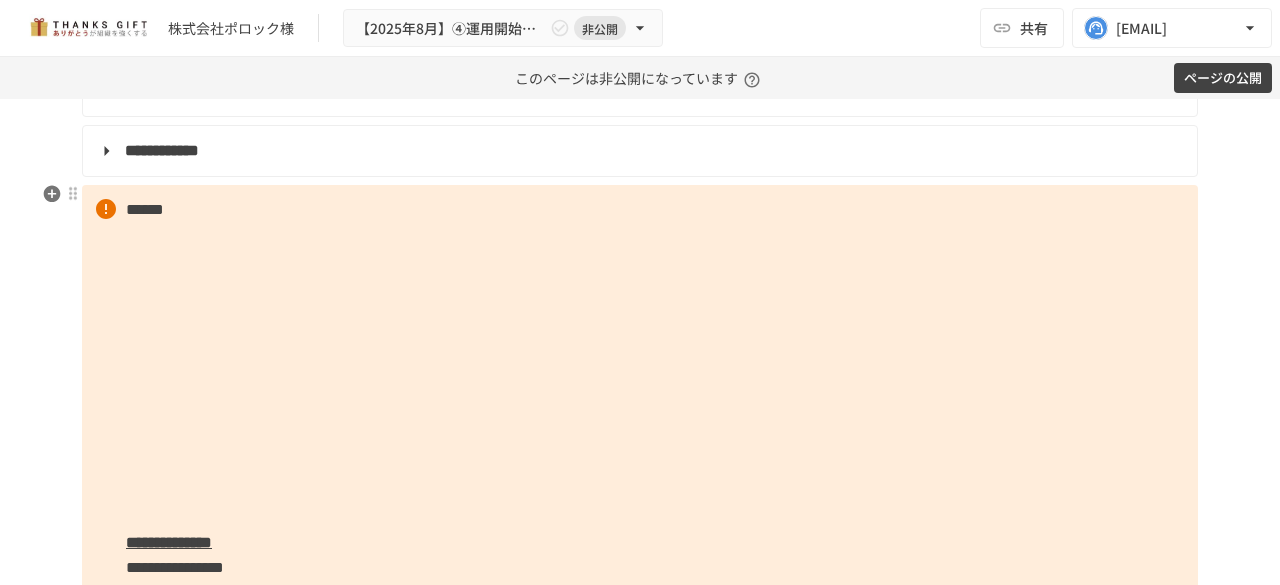 click on "**********" at bounding box center [640, 926] 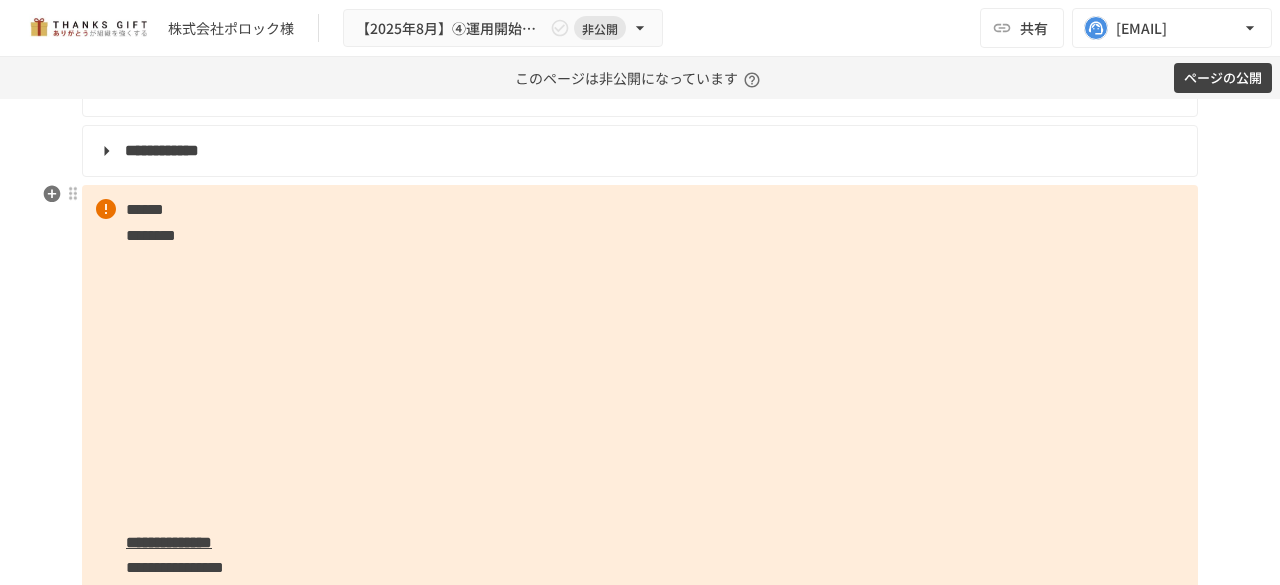 click on "**********" at bounding box center (640, 926) 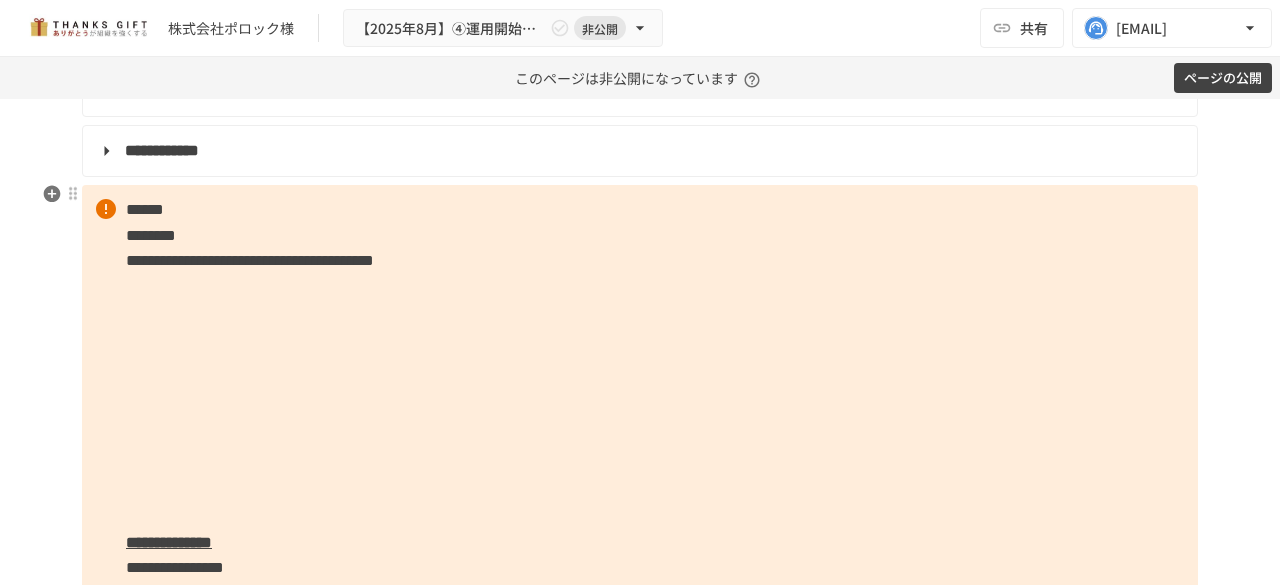click on "**********" at bounding box center [640, 926] 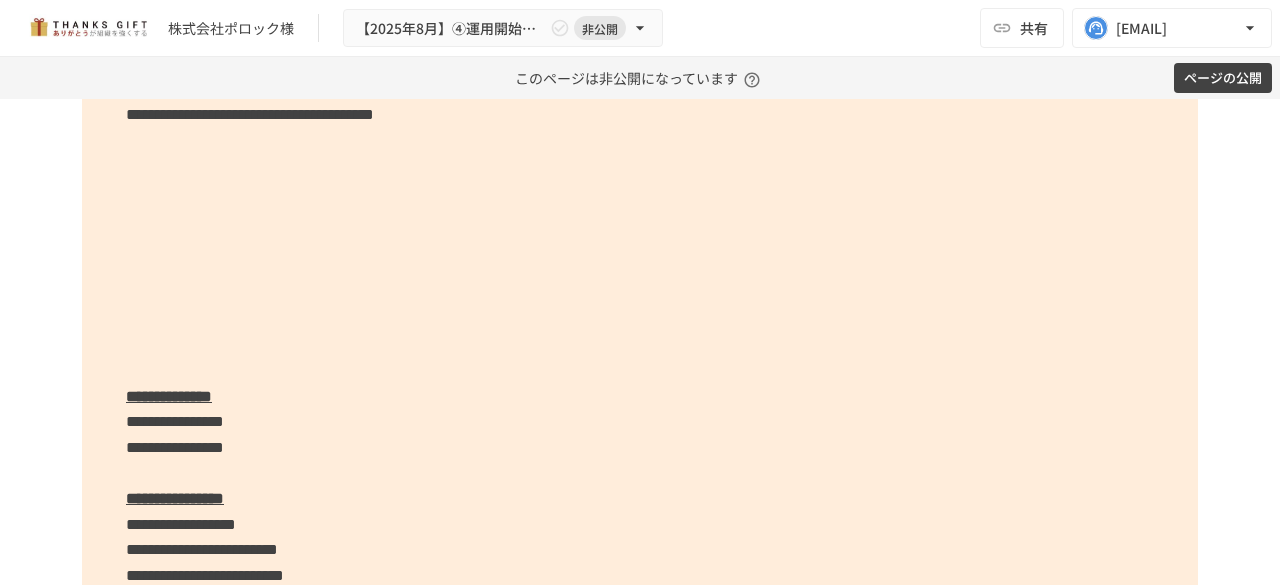 scroll, scrollTop: 4318, scrollLeft: 0, axis: vertical 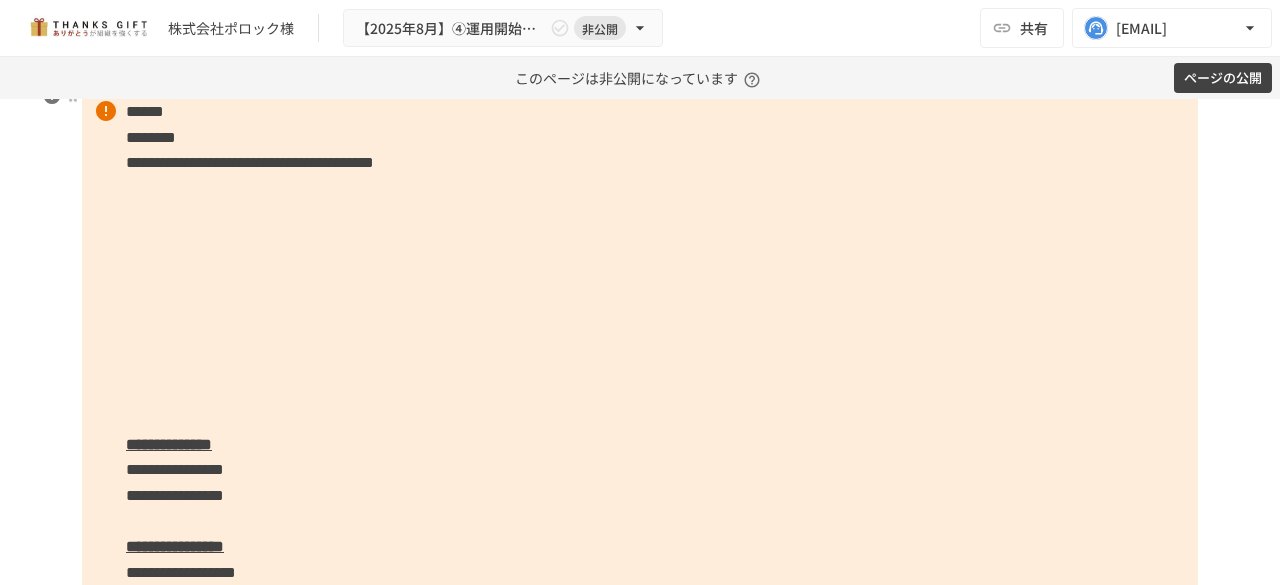click on "**********" at bounding box center (640, 828) 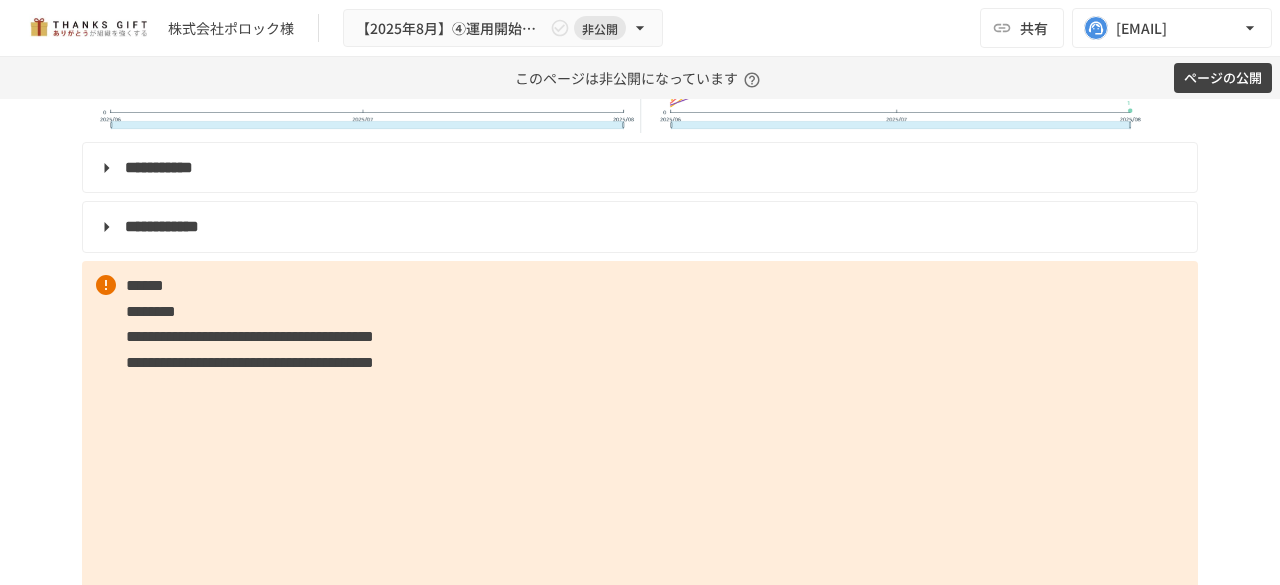 scroll, scrollTop: 4142, scrollLeft: 0, axis: vertical 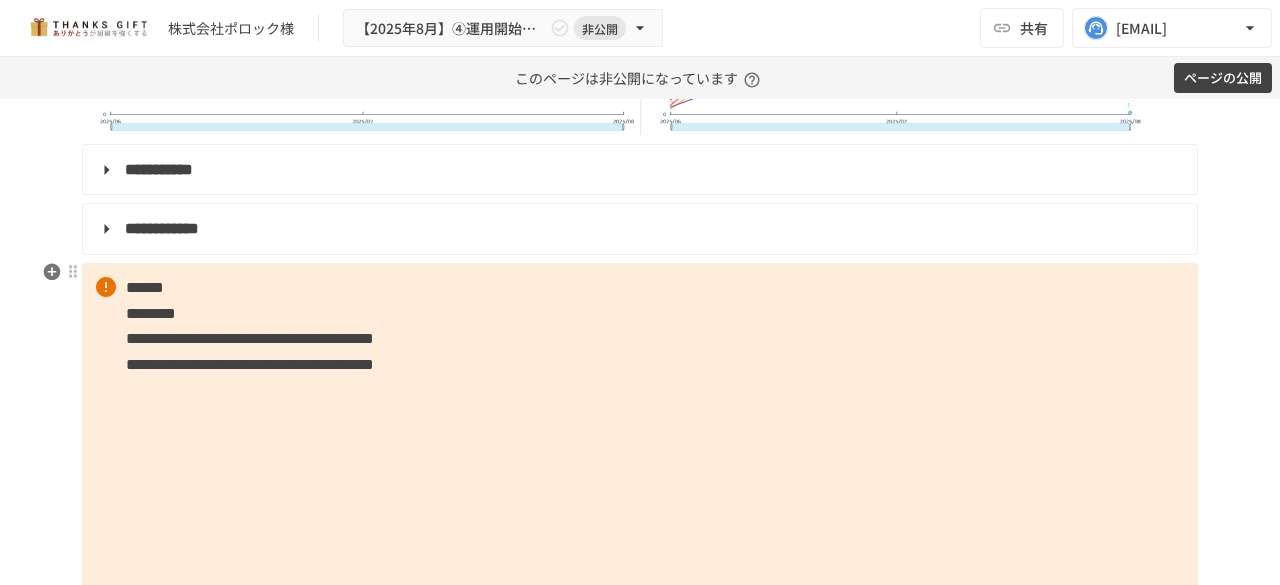 click on "**********" at bounding box center [250, 364] 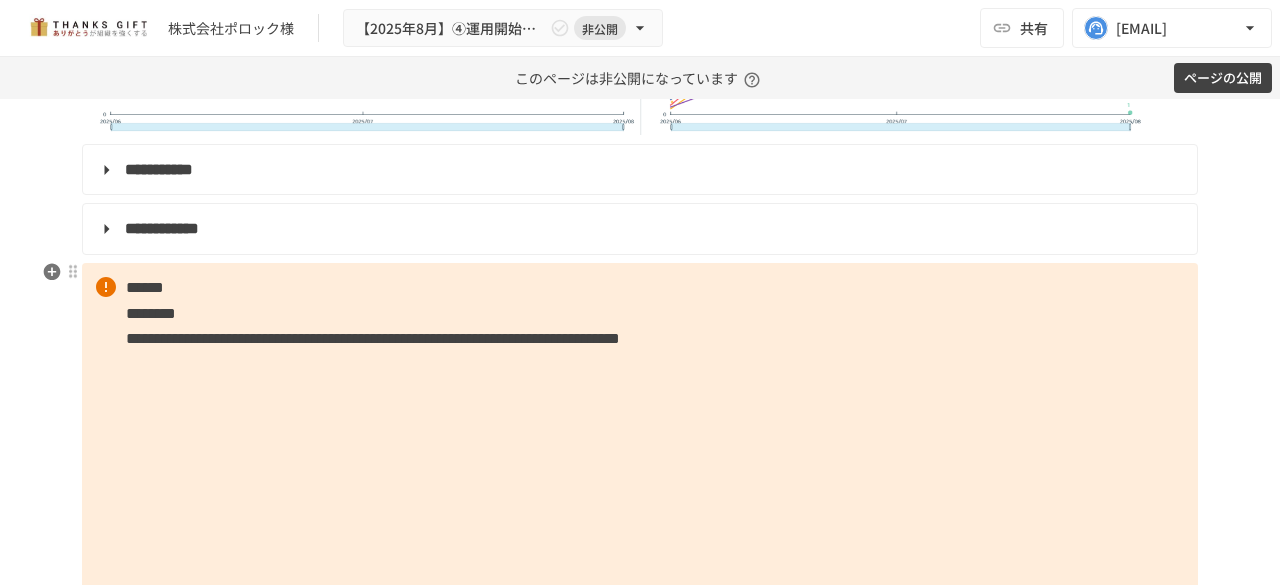 click on "**********" at bounding box center (640, 991) 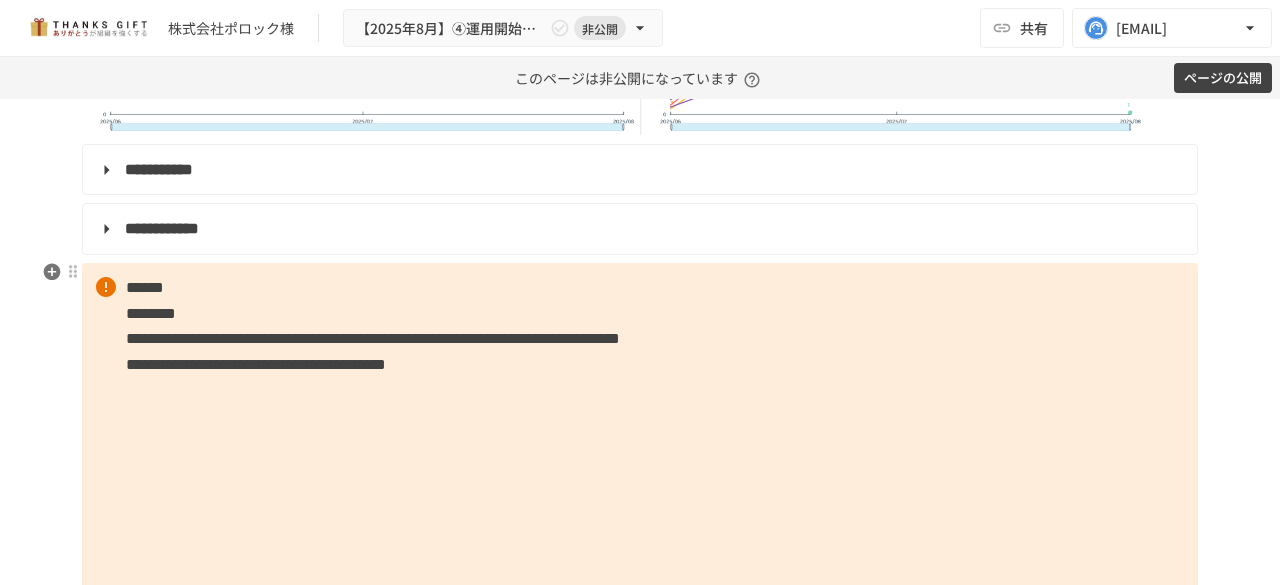 click on "**********" at bounding box center (640, 991) 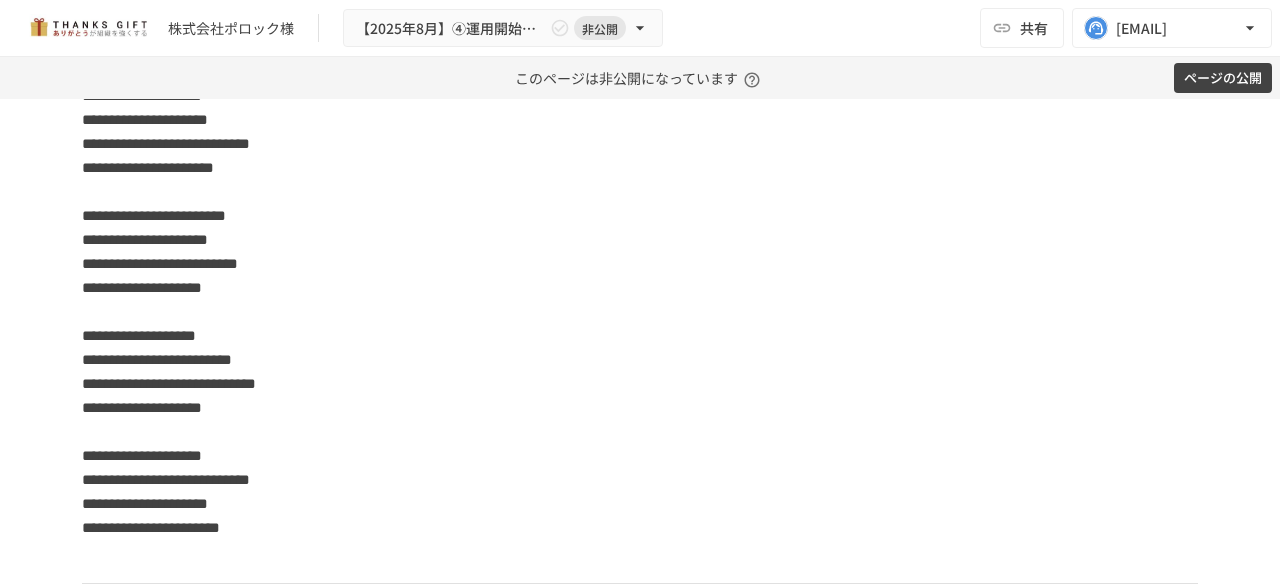 scroll, scrollTop: 4416, scrollLeft: 0, axis: vertical 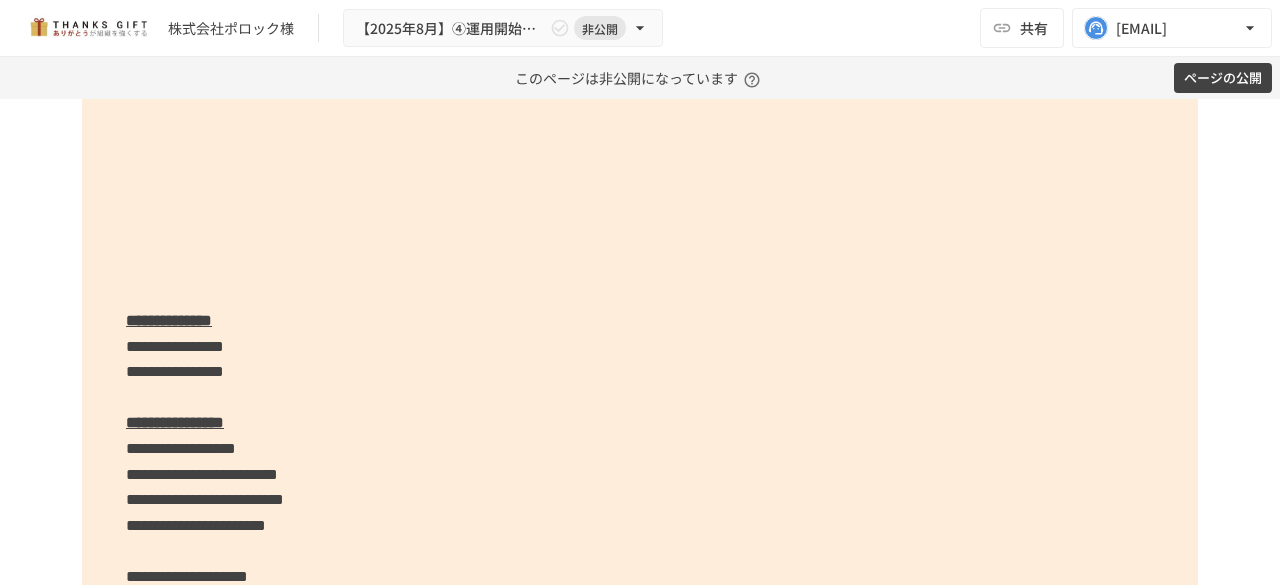 click on "**********" at bounding box center (640, 717) 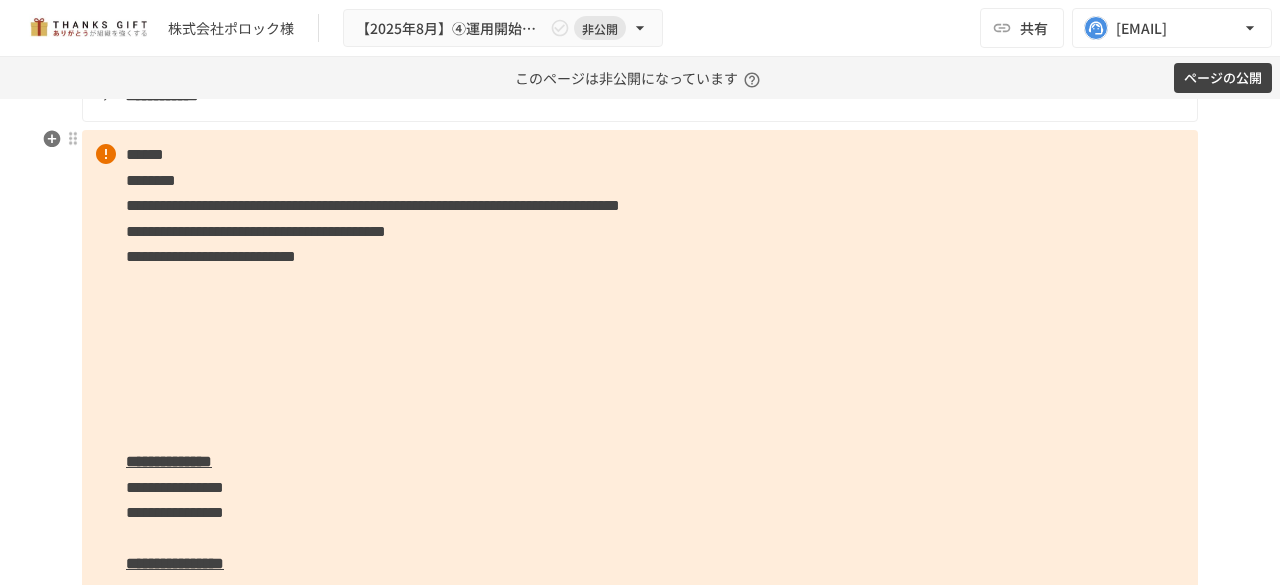 scroll, scrollTop: 4248, scrollLeft: 0, axis: vertical 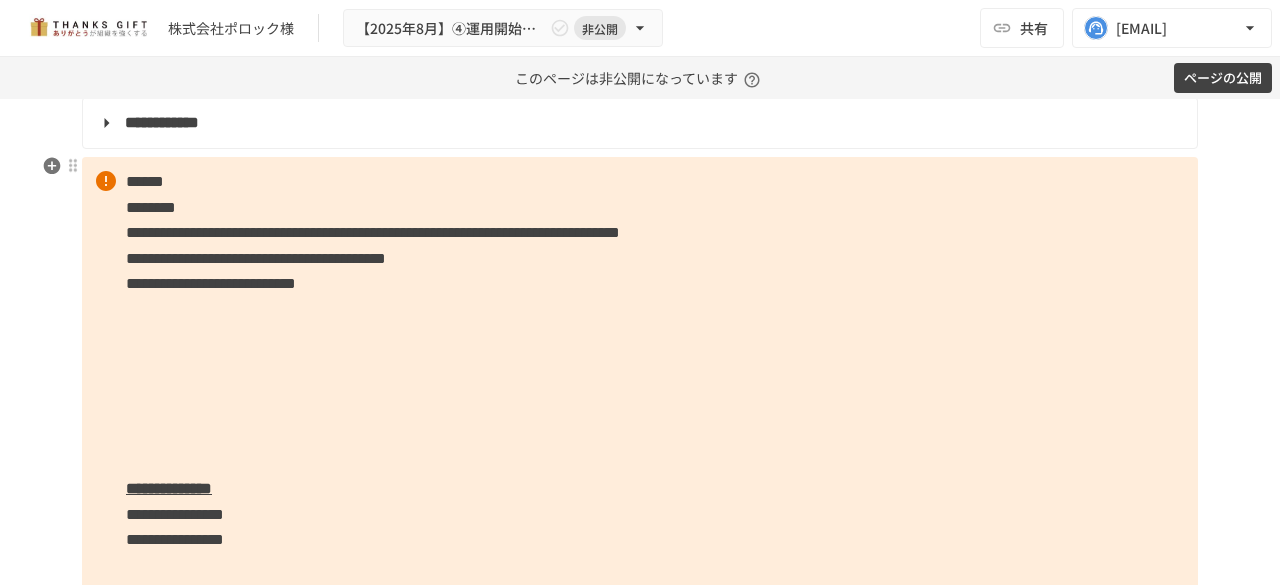 click on "**********" at bounding box center [211, 283] 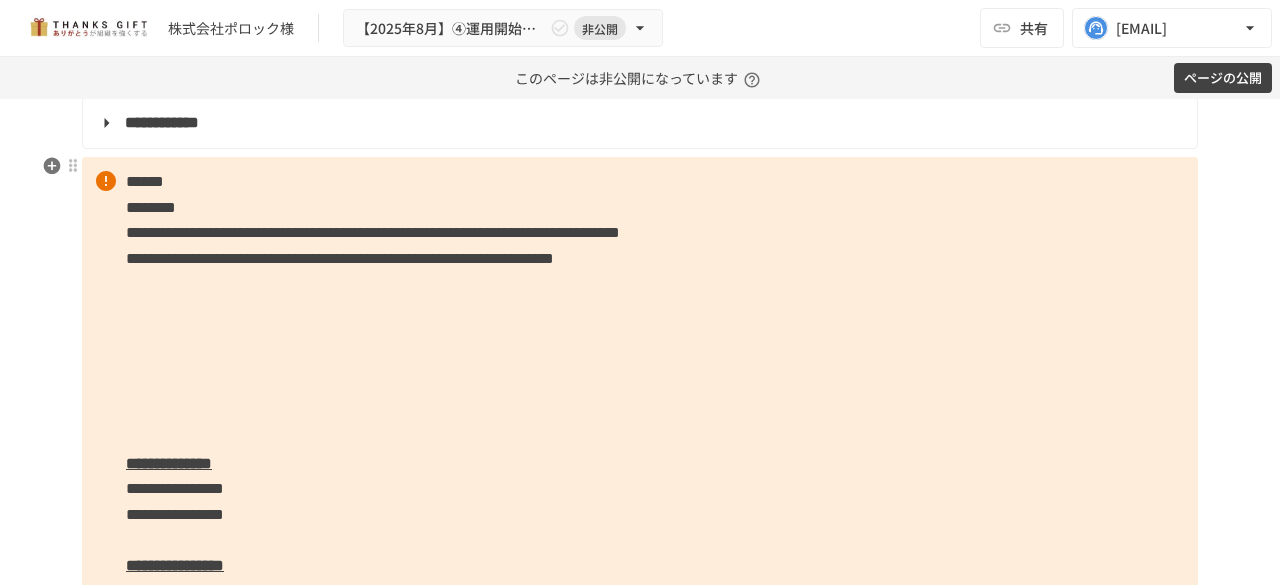 click on "**********" at bounding box center (640, 873) 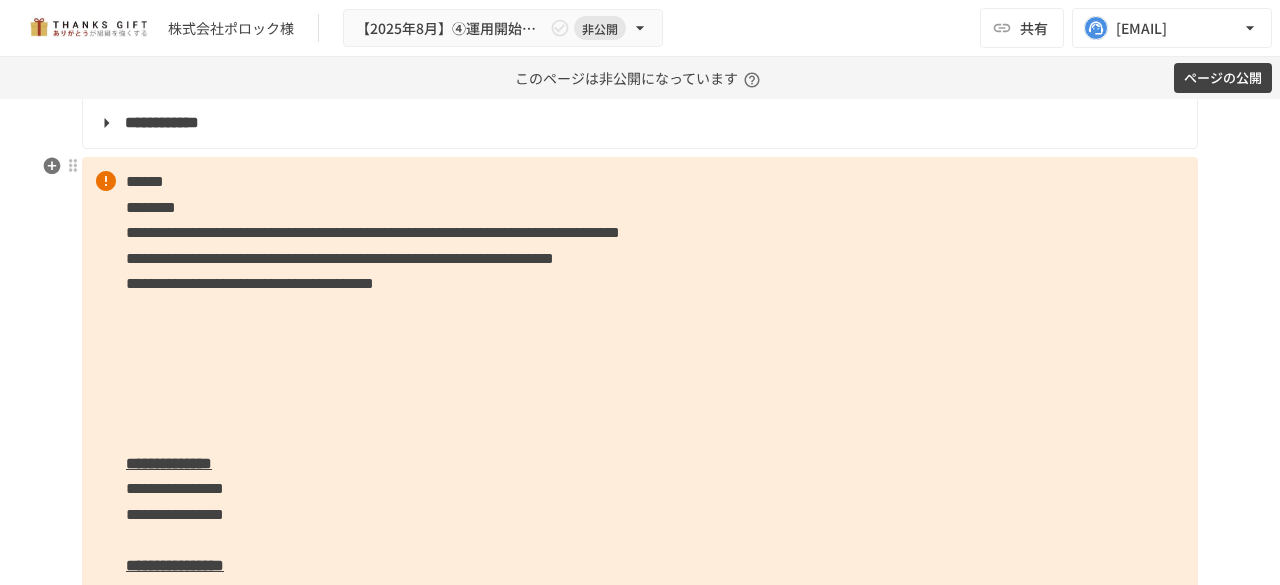 click on "**********" at bounding box center [640, 873] 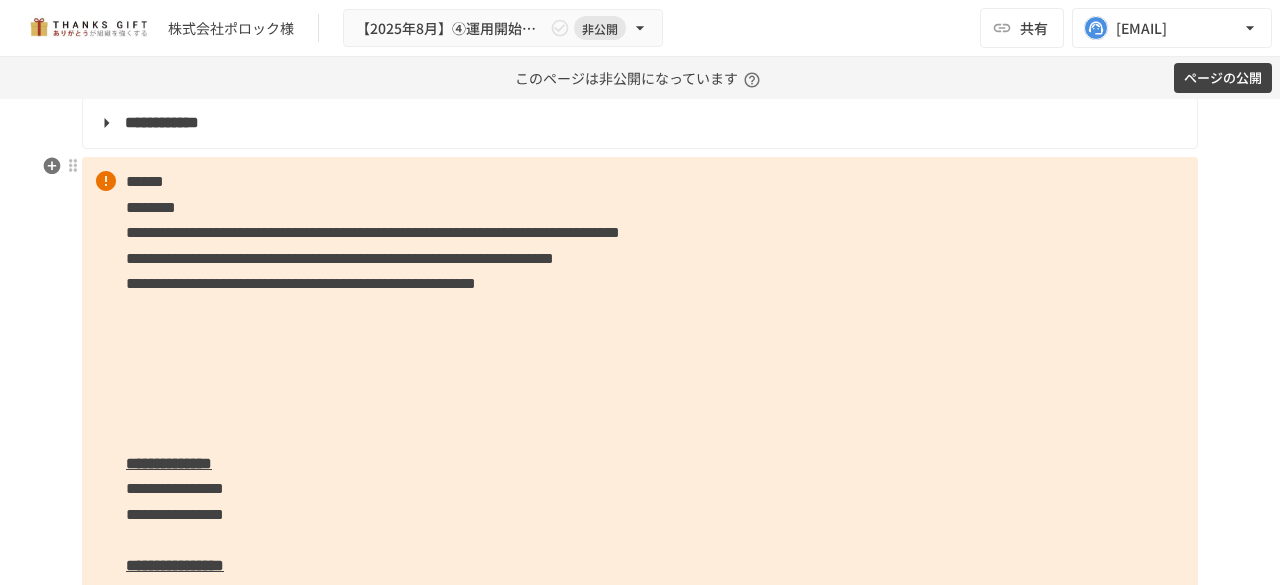 click on "**********" at bounding box center [640, 873] 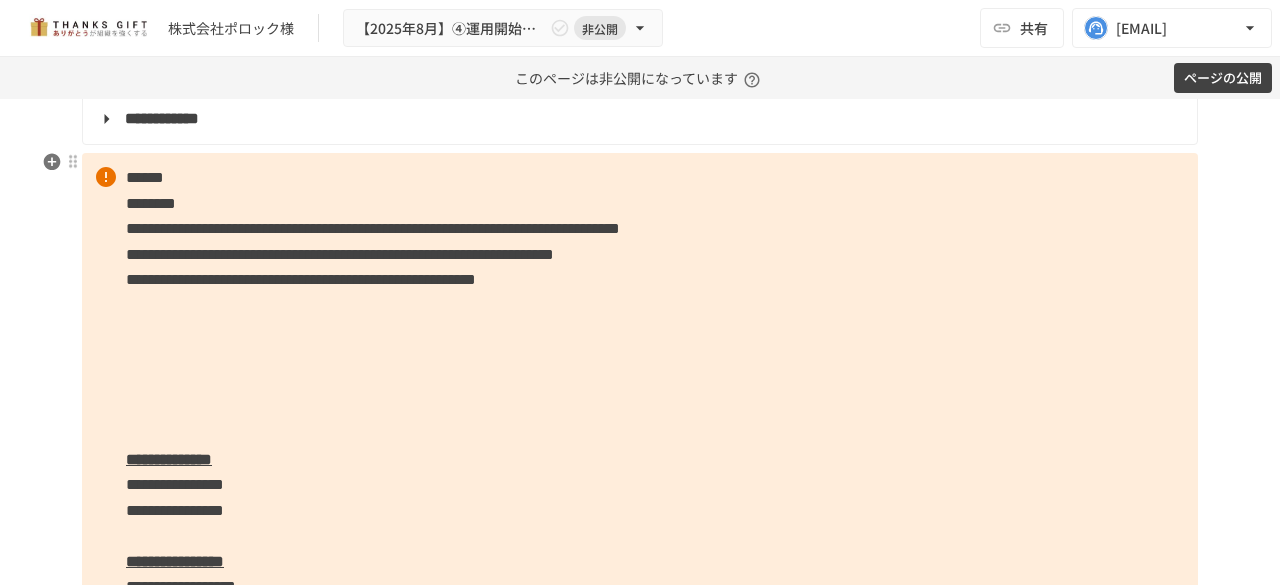 click on "**********" at bounding box center [640, 869] 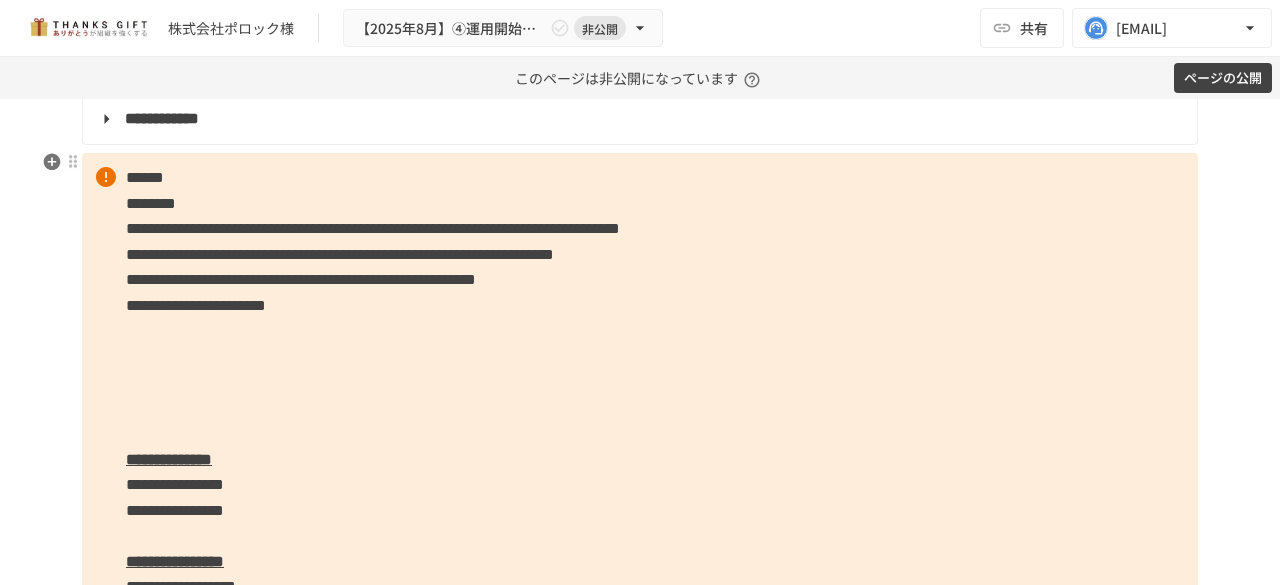 click on "**********" at bounding box center [640, 869] 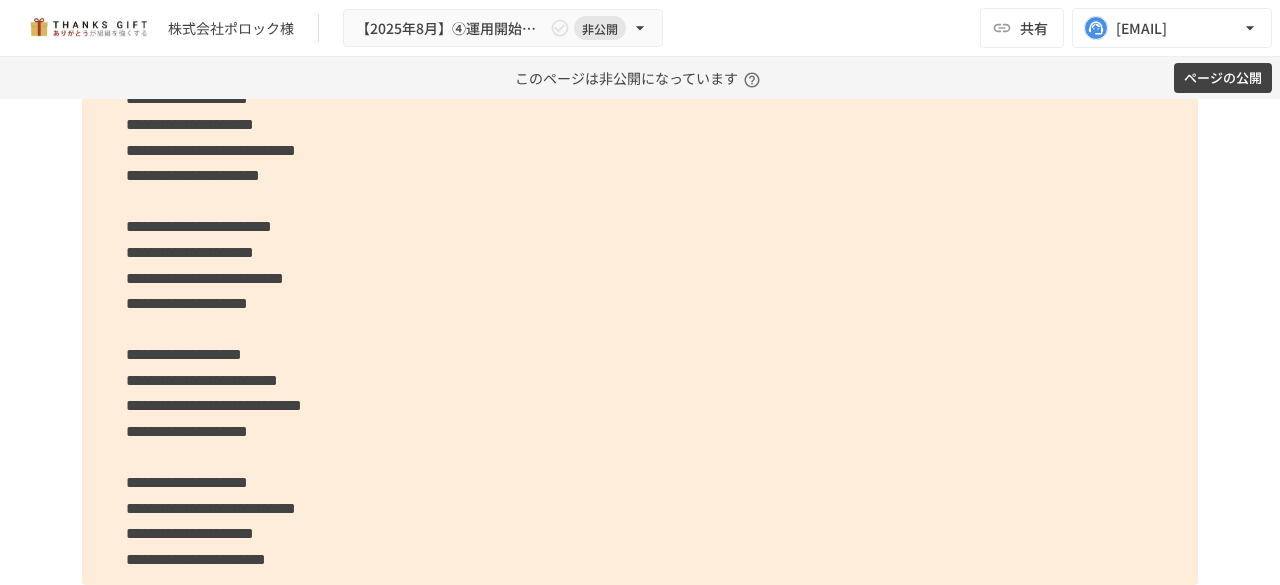 scroll, scrollTop: 4494, scrollLeft: 0, axis: vertical 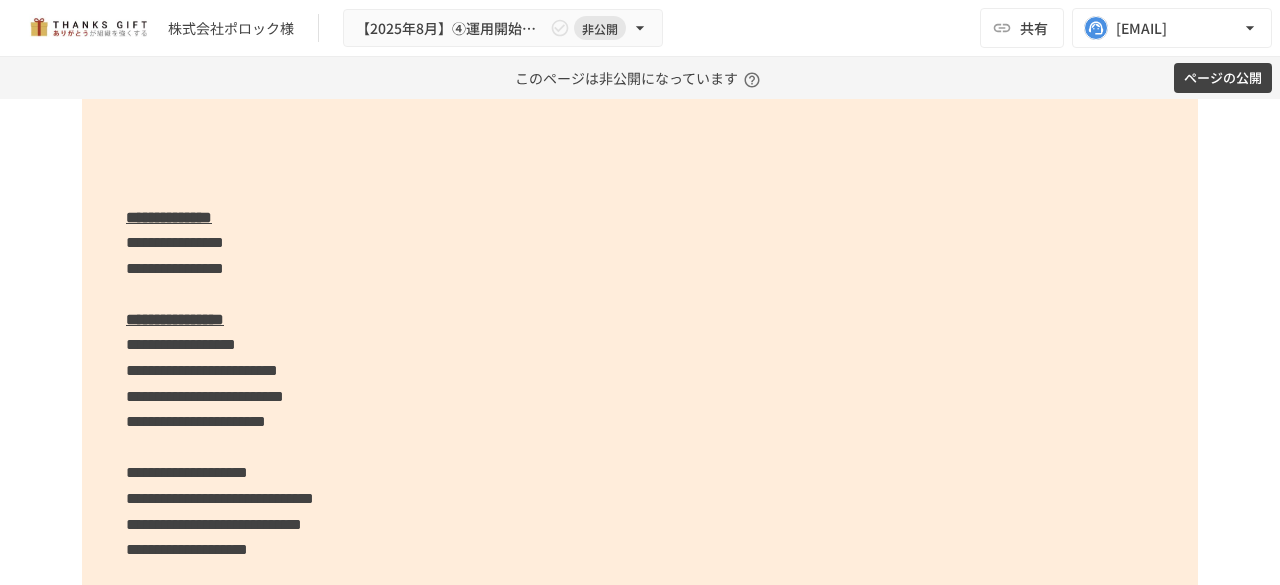 click on "**********" at bounding box center [640, 627] 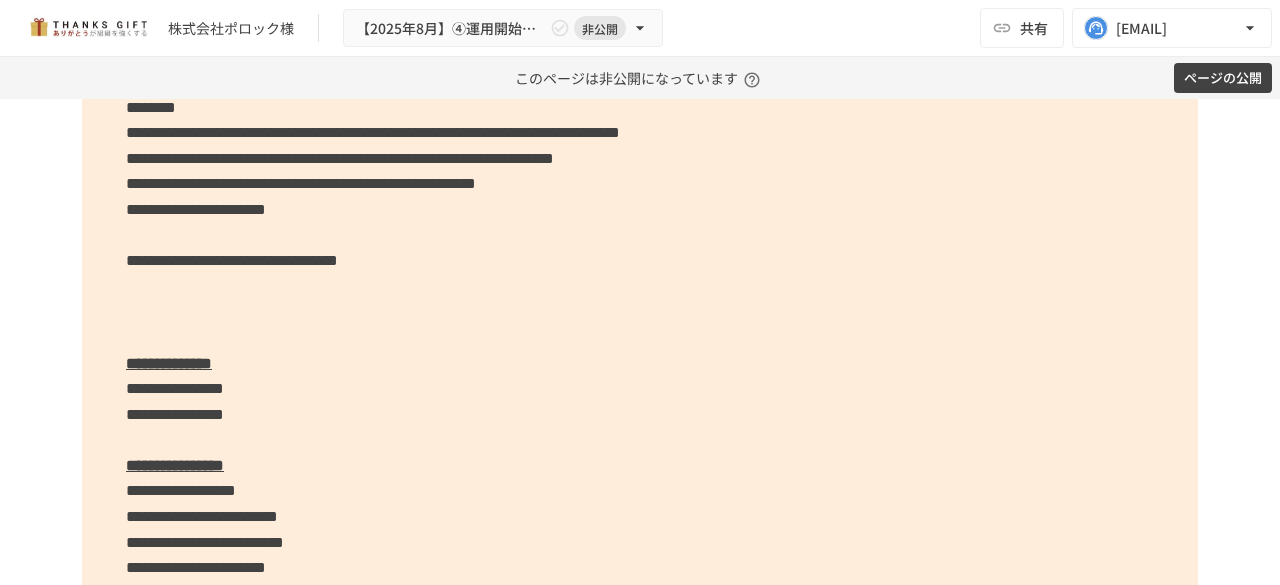 scroll, scrollTop: 4347, scrollLeft: 0, axis: vertical 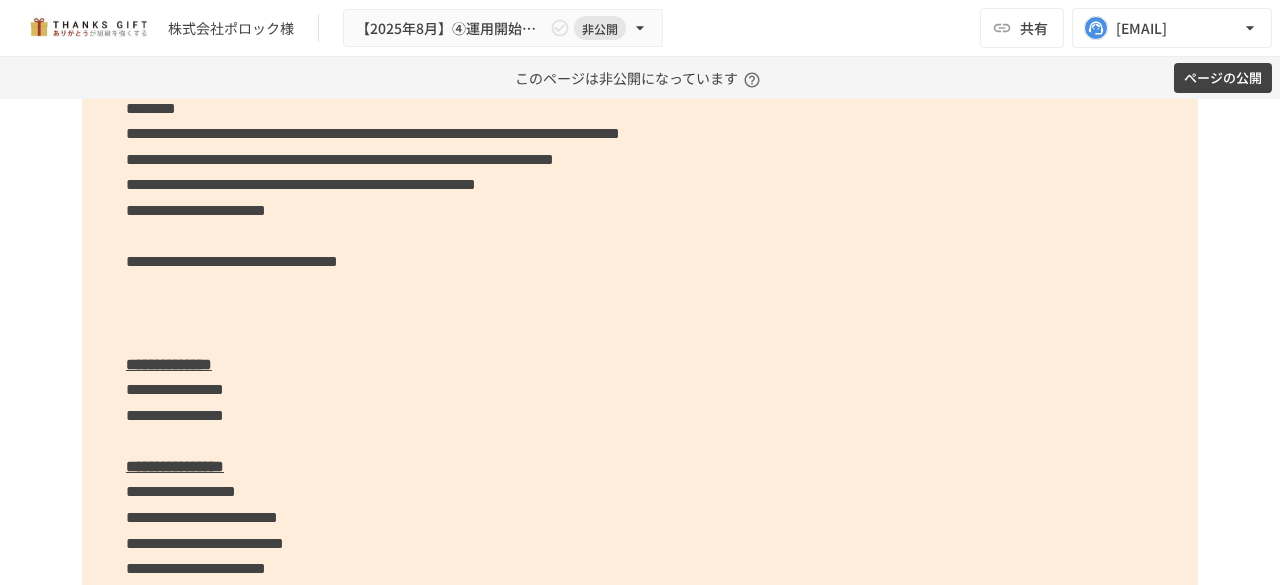 click on "**********" at bounding box center [640, 774] 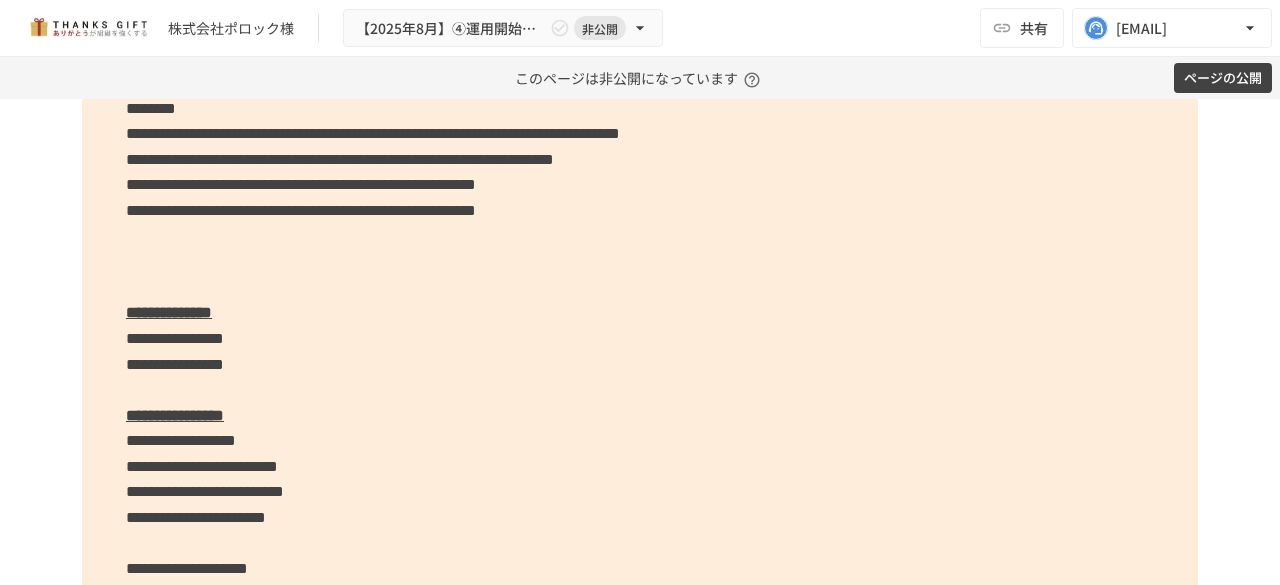 click on "**********" at bounding box center [640, 748] 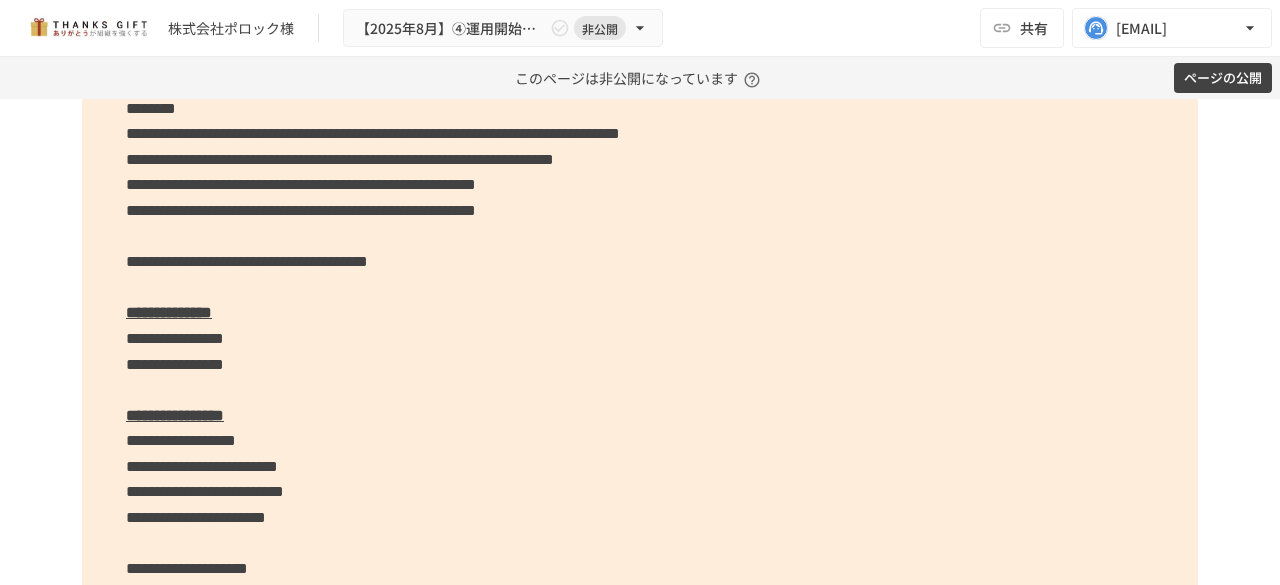 click on "**********" at bounding box center (247, 261) 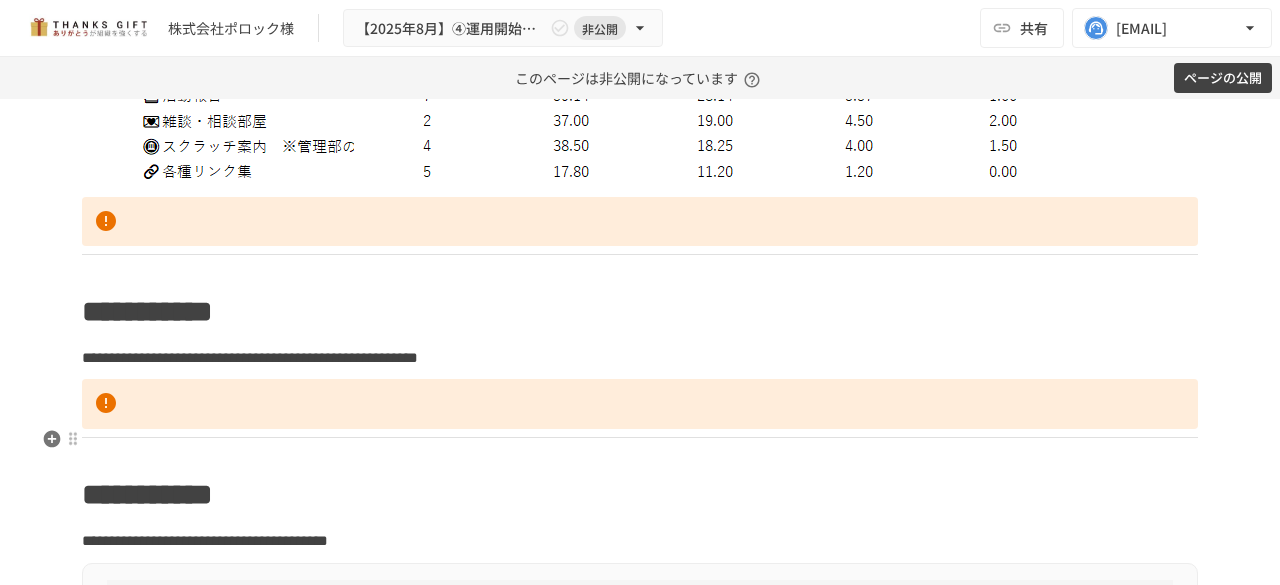 scroll, scrollTop: 7391, scrollLeft: 0, axis: vertical 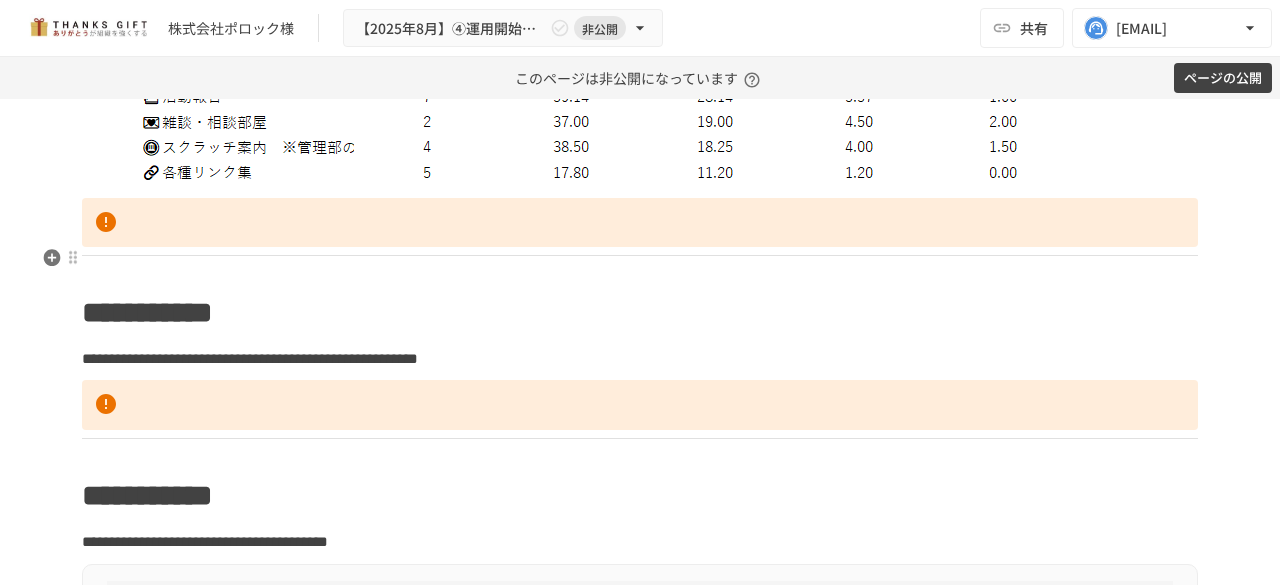 click at bounding box center (640, 223) 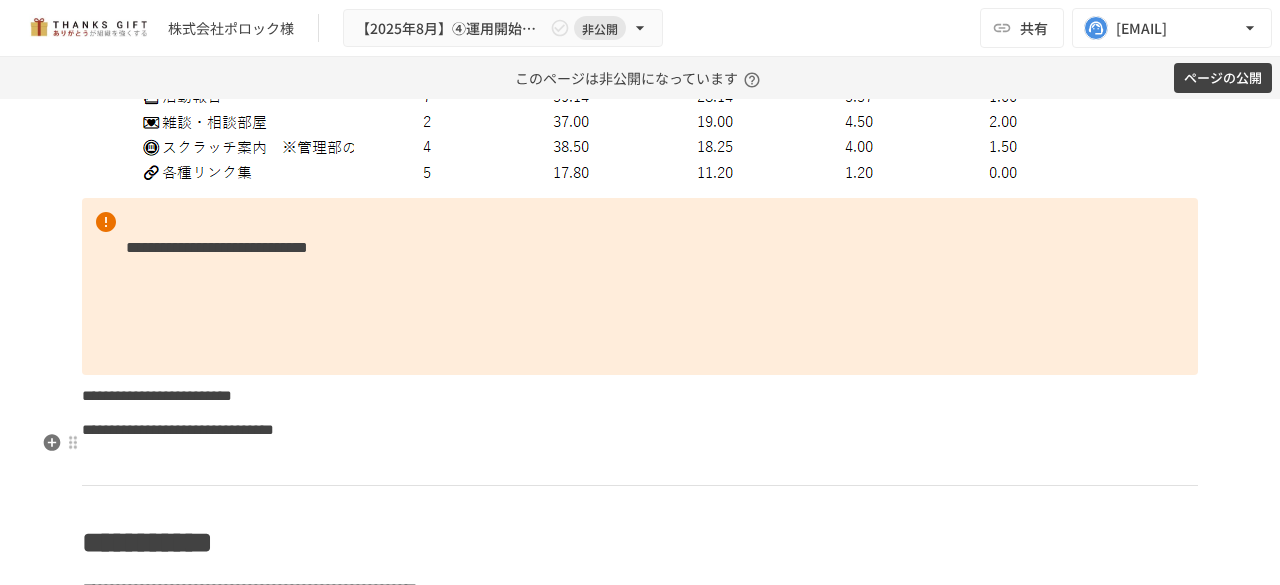 click on "**********" at bounding box center (157, 395) 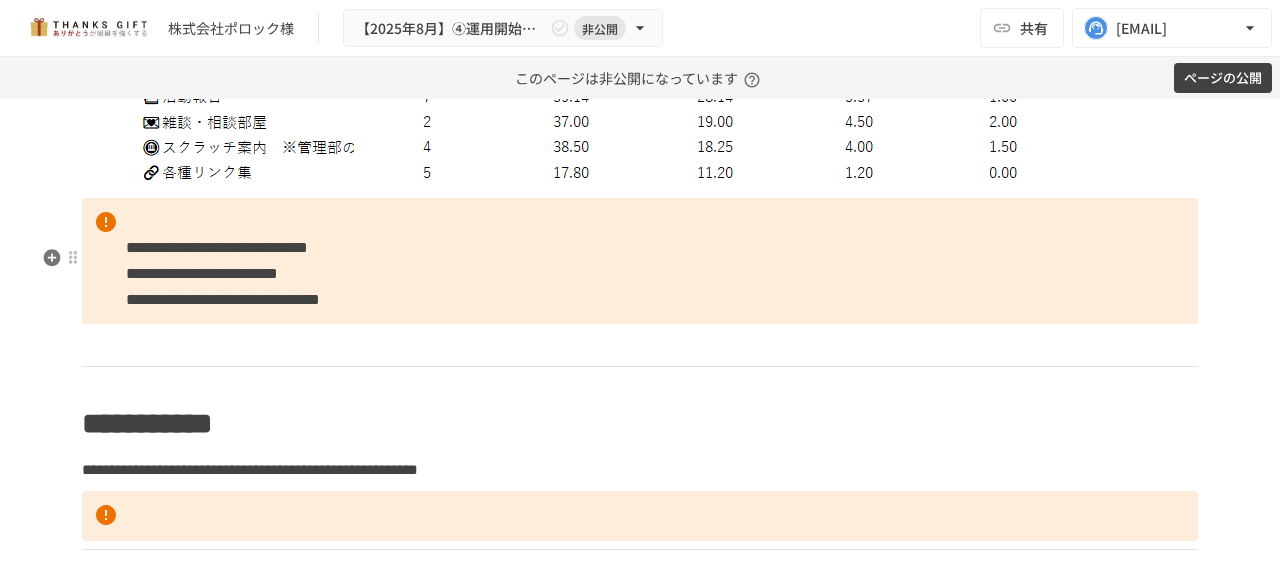 click on "**********" at bounding box center [217, 247] 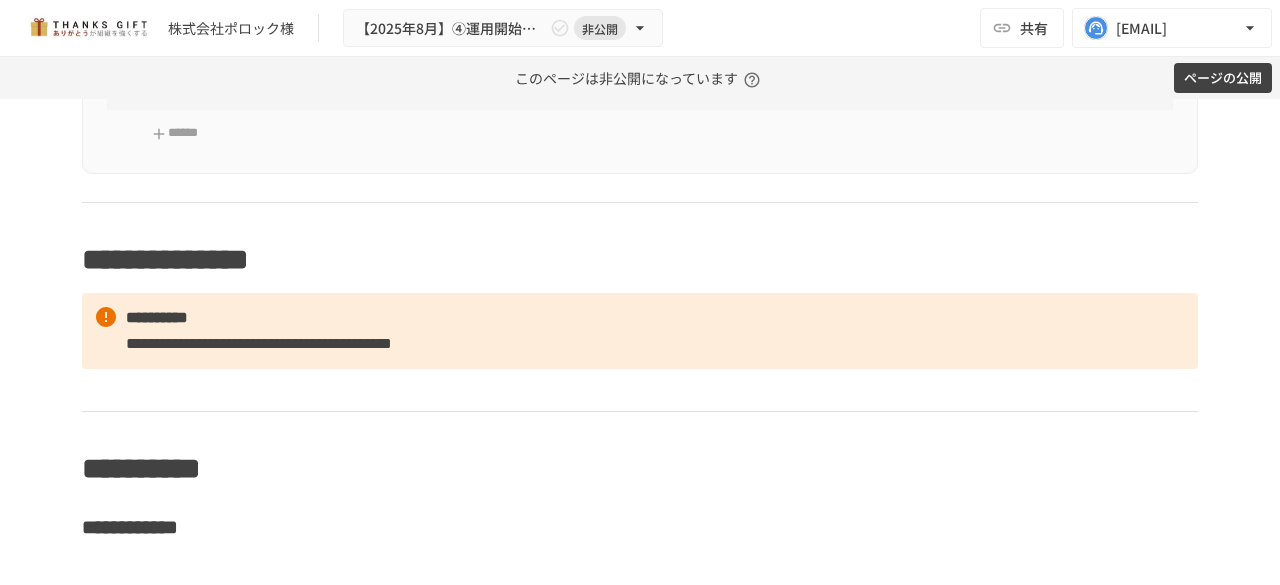 scroll, scrollTop: 8048, scrollLeft: 0, axis: vertical 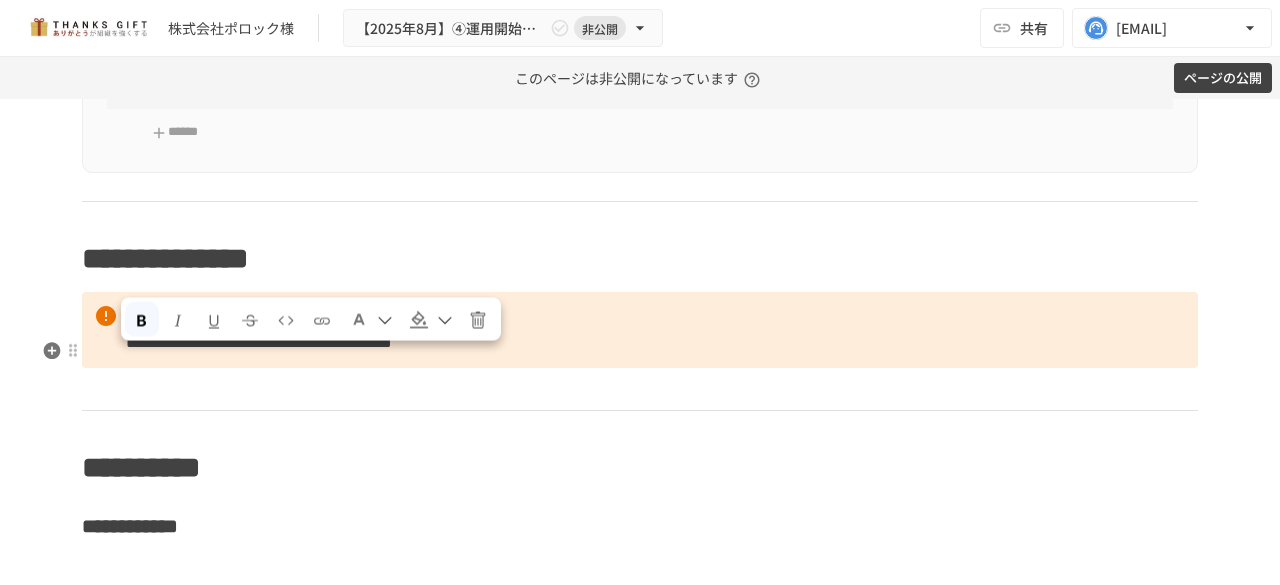 drag, startPoint x: 253, startPoint y: 360, endPoint x: 112, endPoint y: 356, distance: 141.05673 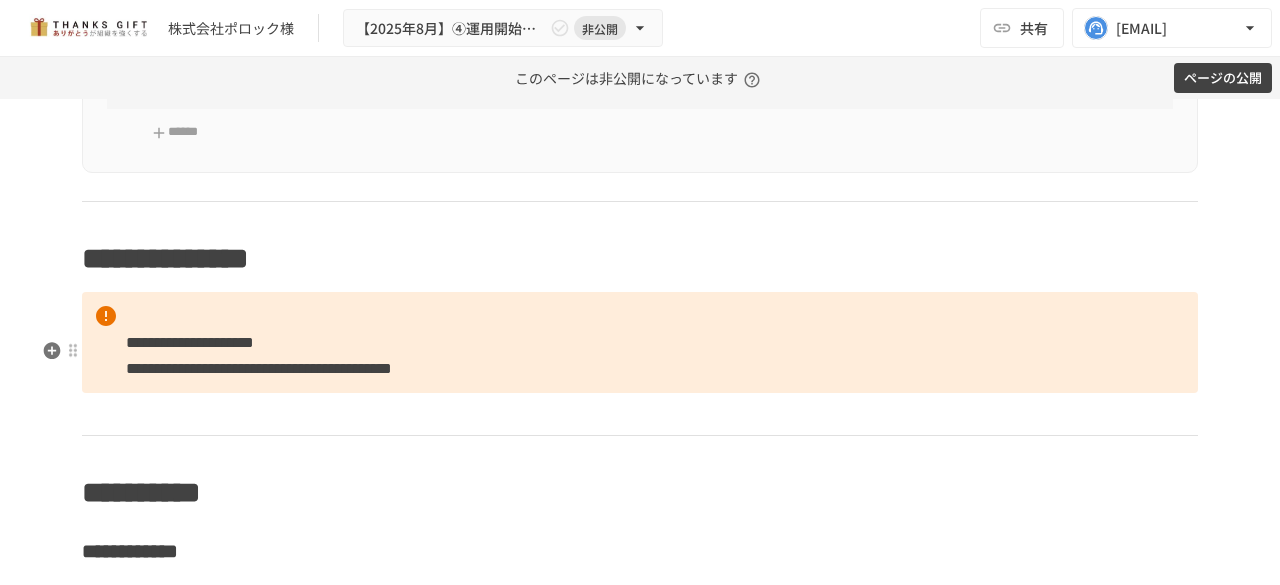 click on "**********" at bounding box center (640, 342) 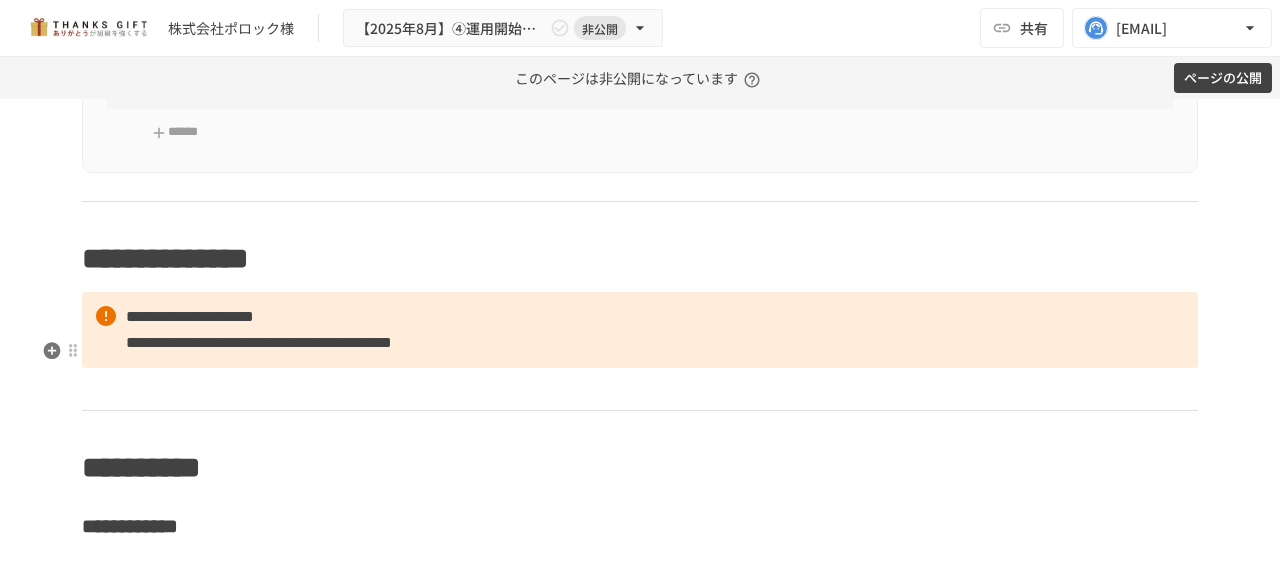 click on "**********" at bounding box center (640, 329) 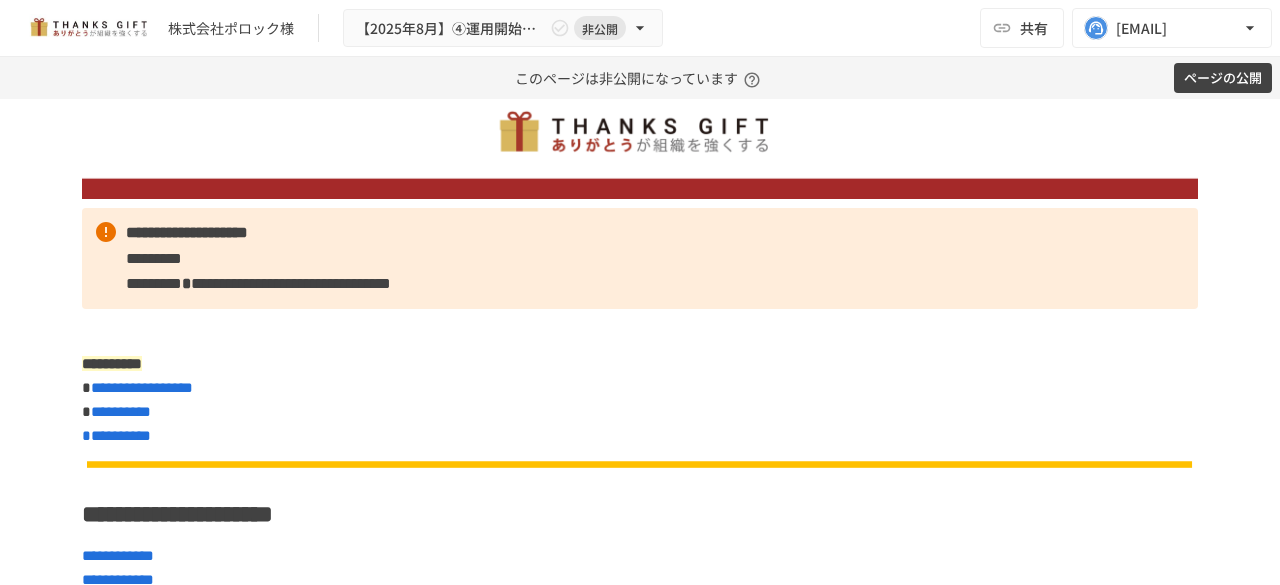 scroll, scrollTop: 221, scrollLeft: 0, axis: vertical 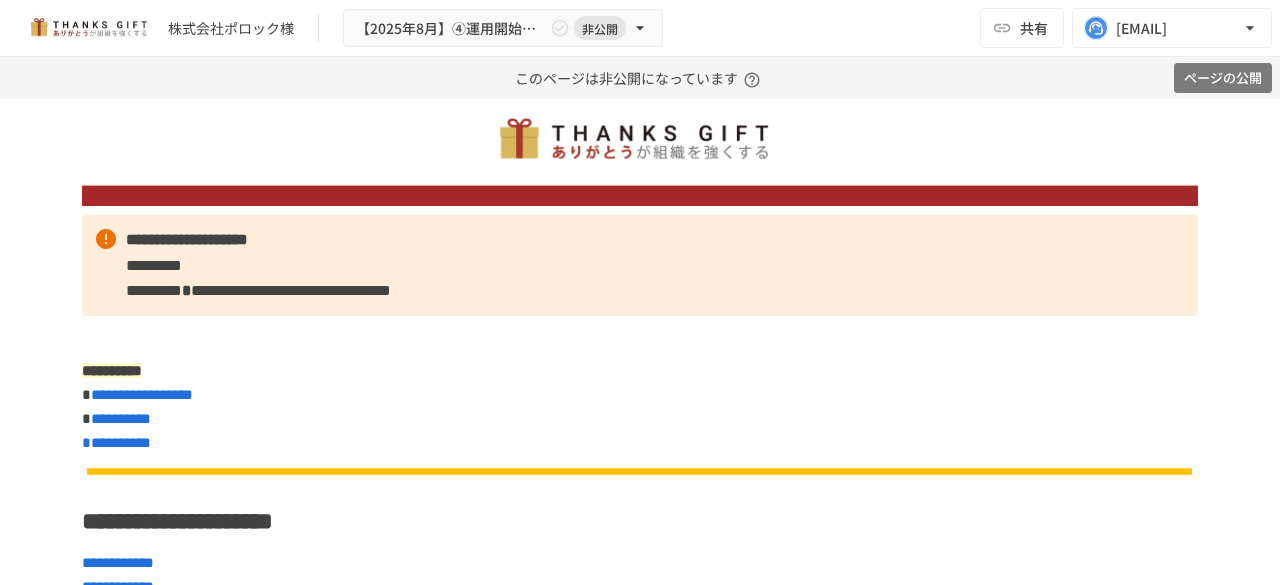 click on "ページの公開" at bounding box center [1223, 78] 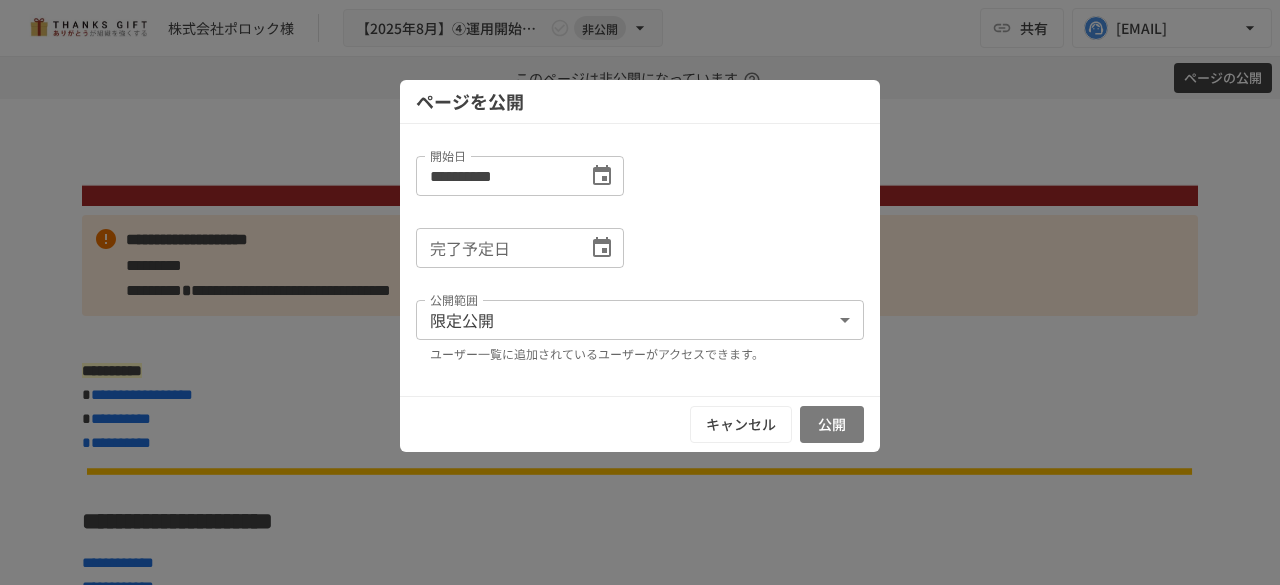 click on "公開" at bounding box center [832, 424] 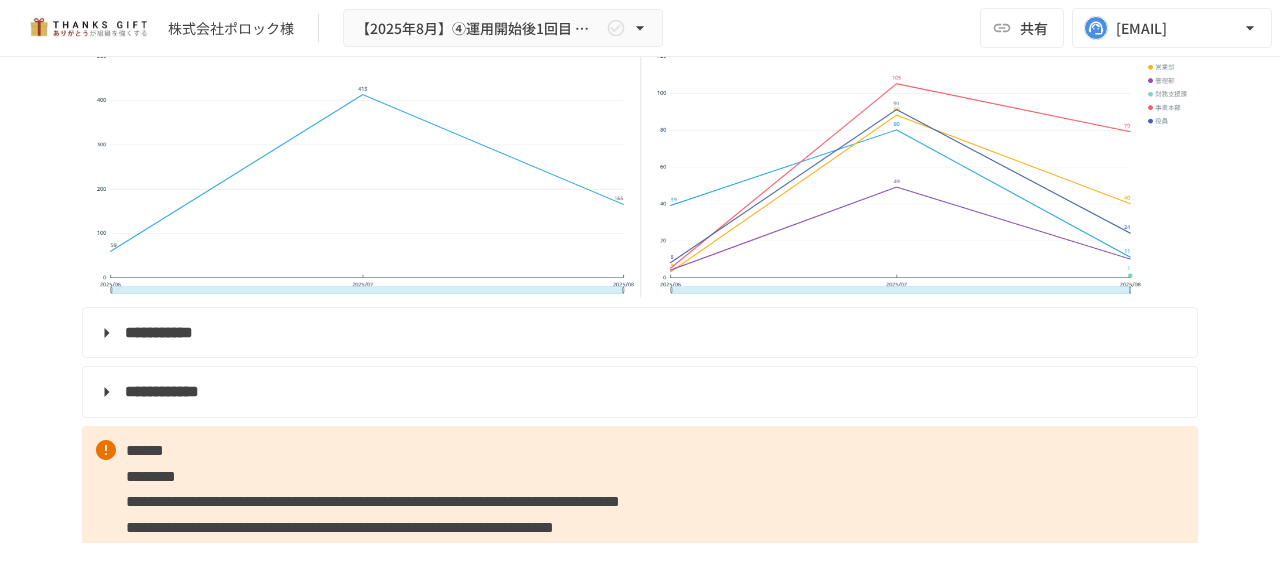 scroll, scrollTop: 3938, scrollLeft: 0, axis: vertical 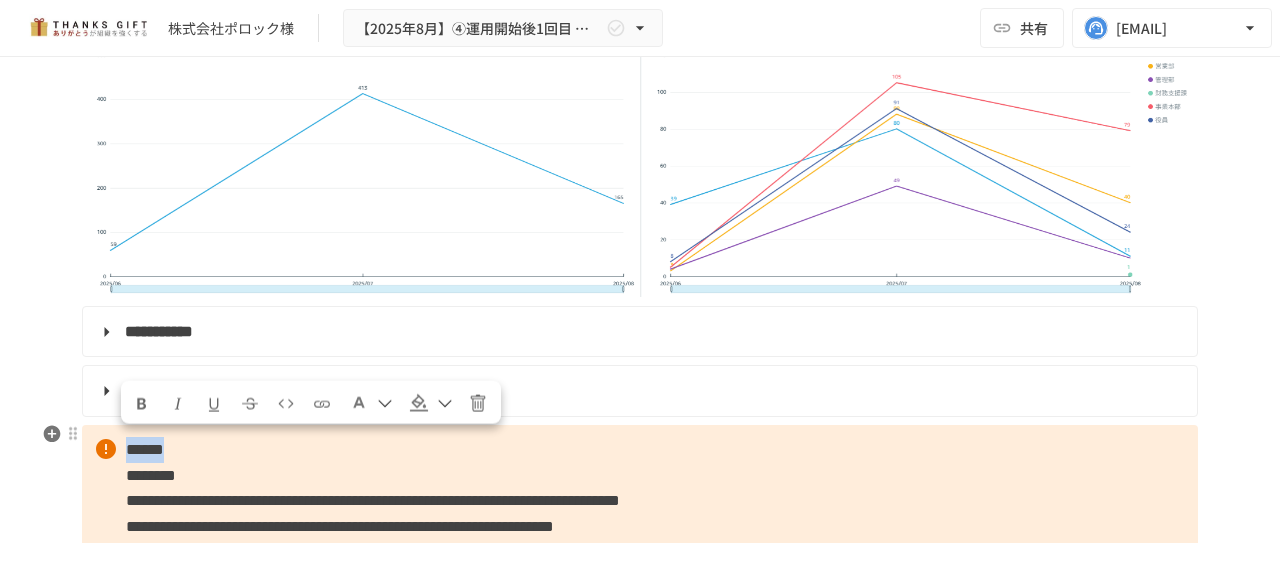 drag, startPoint x: 216, startPoint y: 448, endPoint x: 121, endPoint y: 435, distance: 95.885345 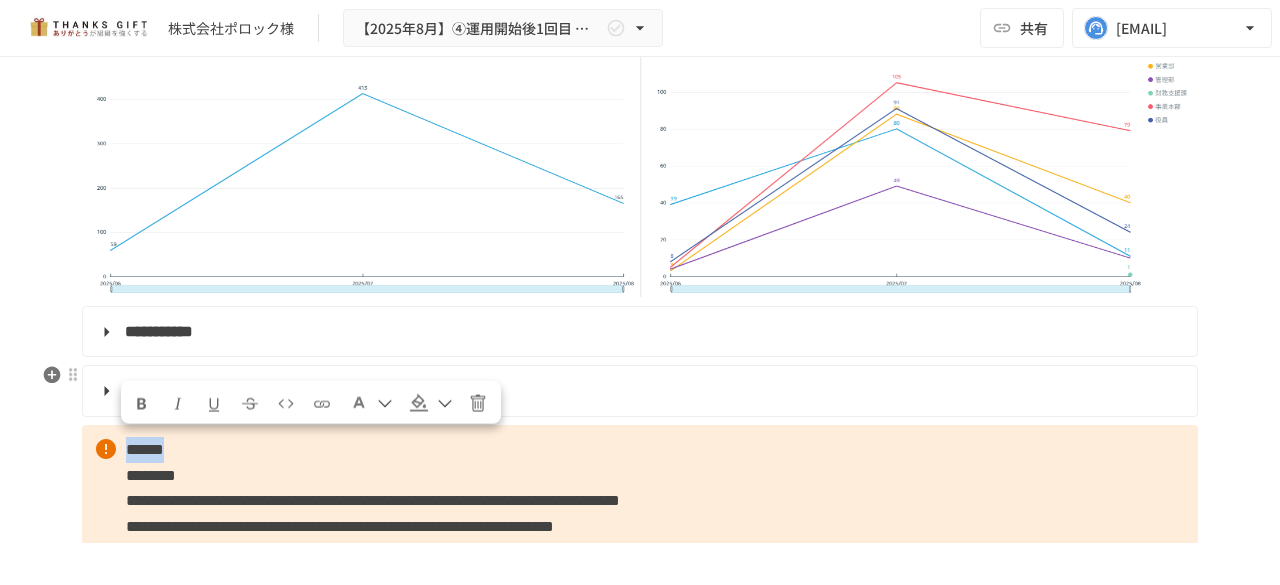 click at bounding box center (142, 402) 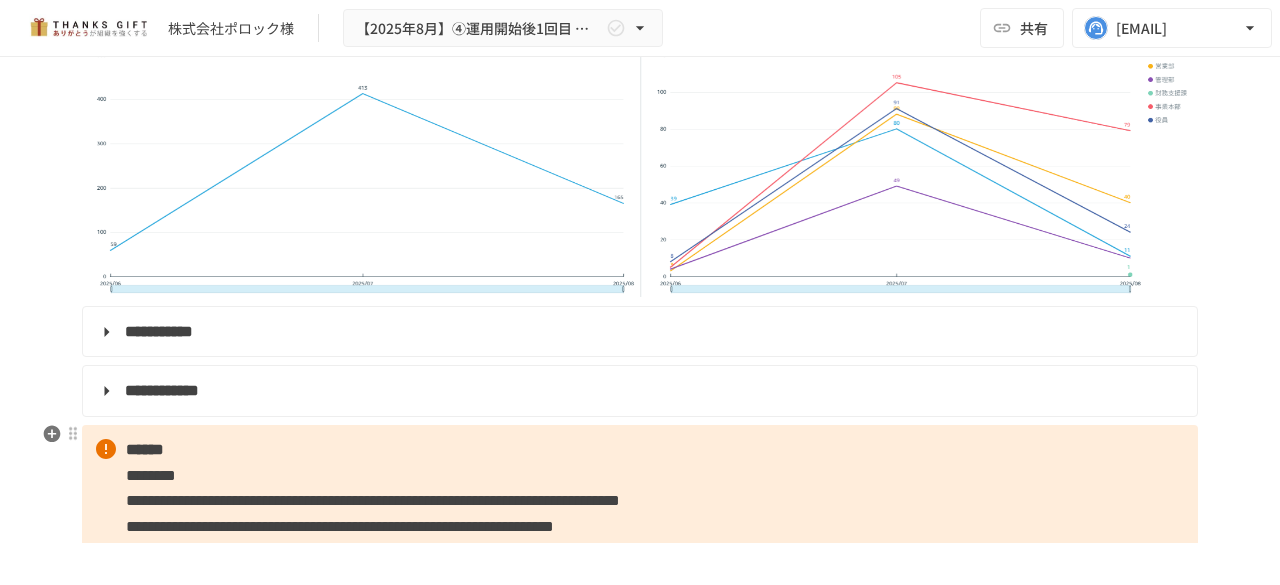 click on "********" at bounding box center [151, 475] 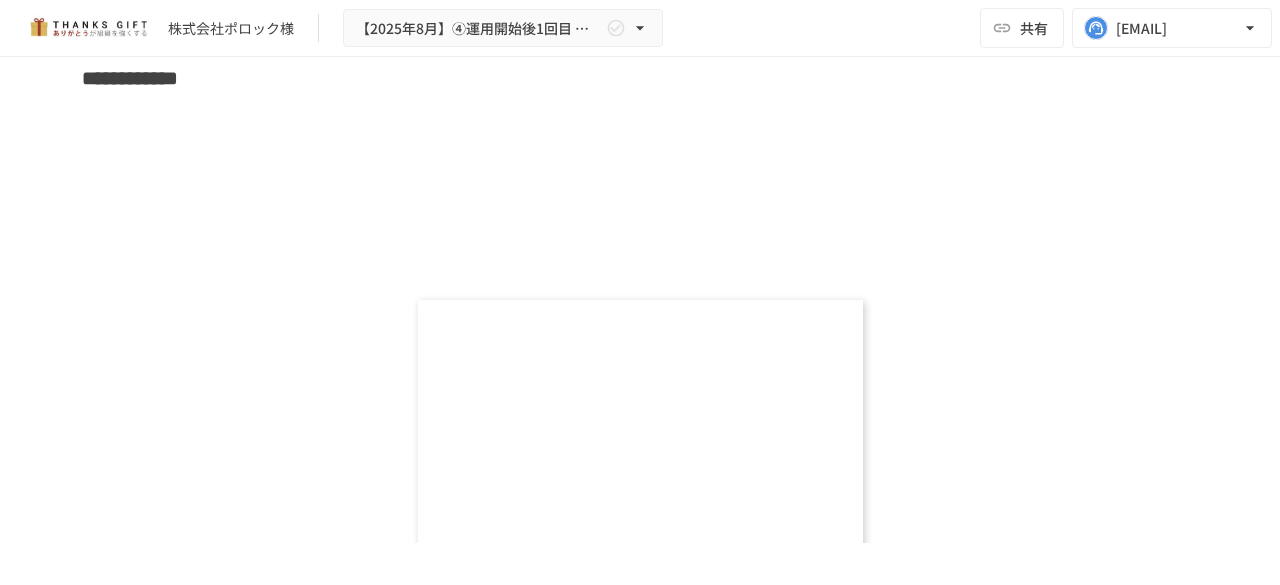 scroll, scrollTop: 8455, scrollLeft: 0, axis: vertical 